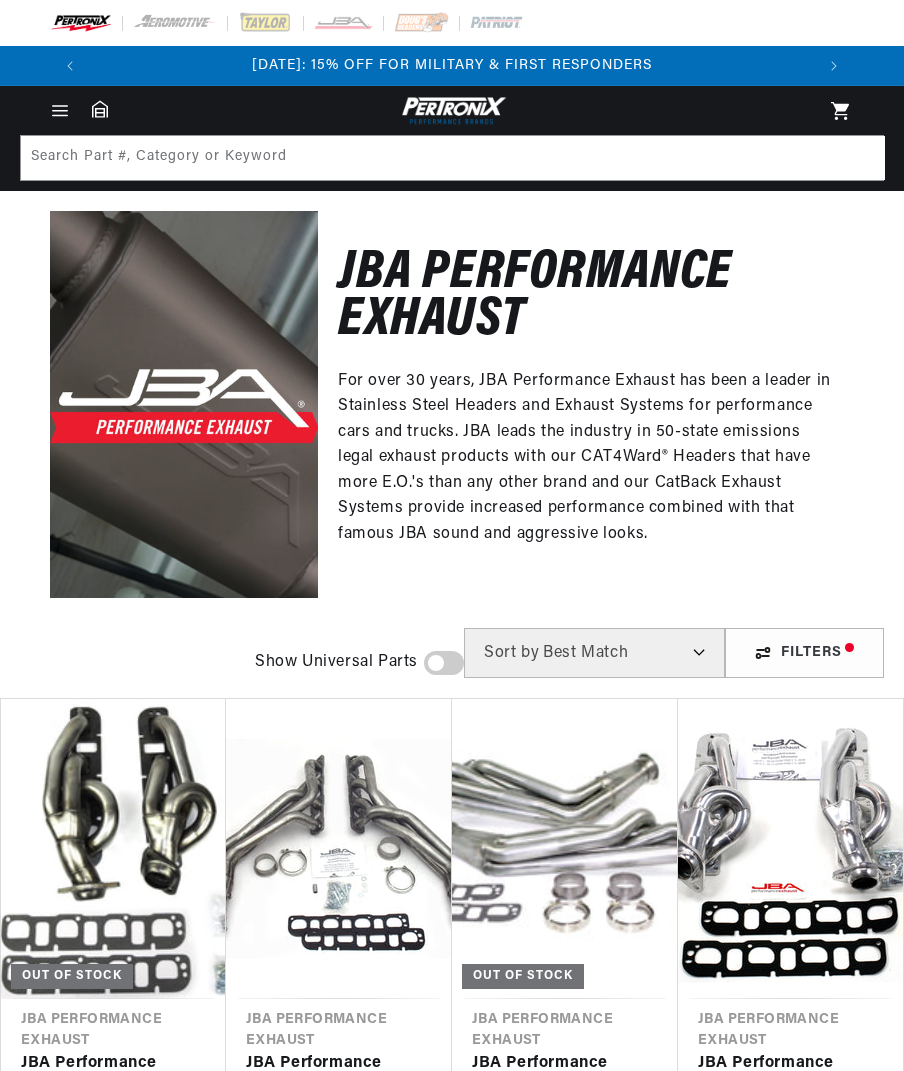 scroll, scrollTop: 0, scrollLeft: 0, axis: both 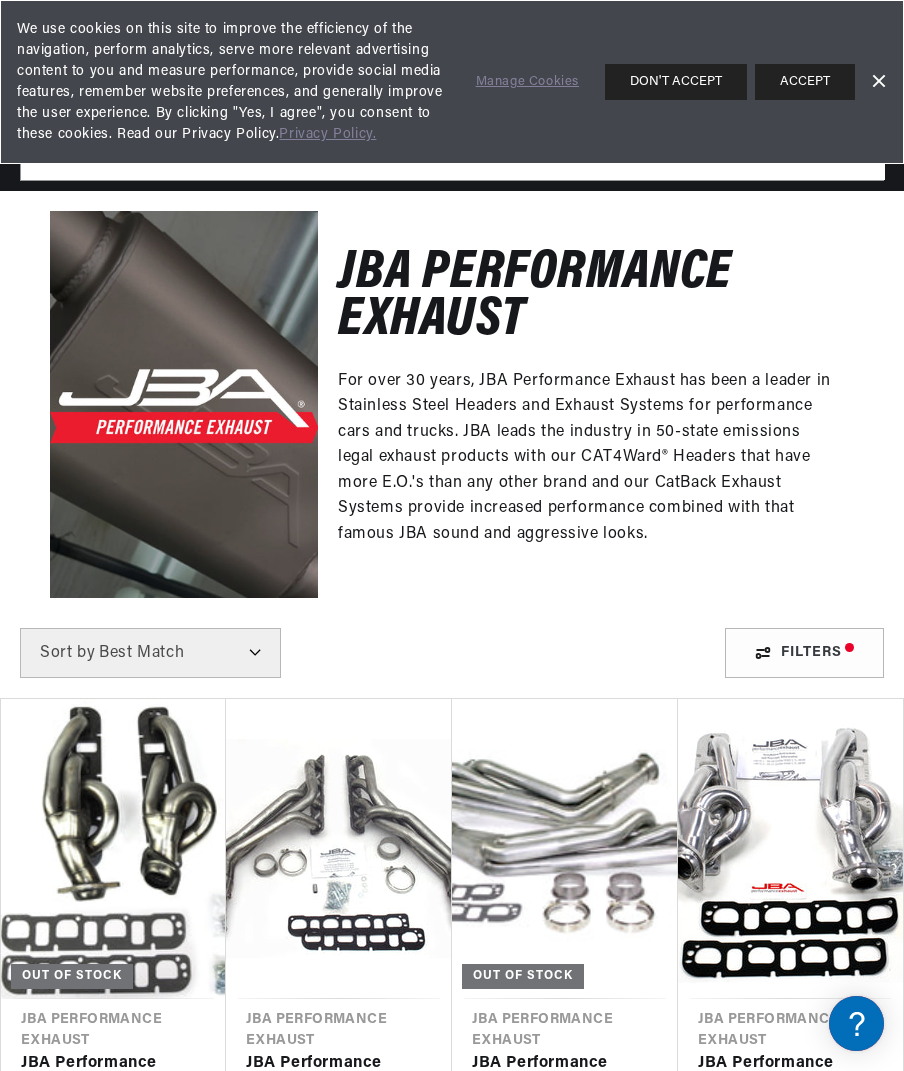 click on "DON'T ACCEPT" at bounding box center [676, 82] 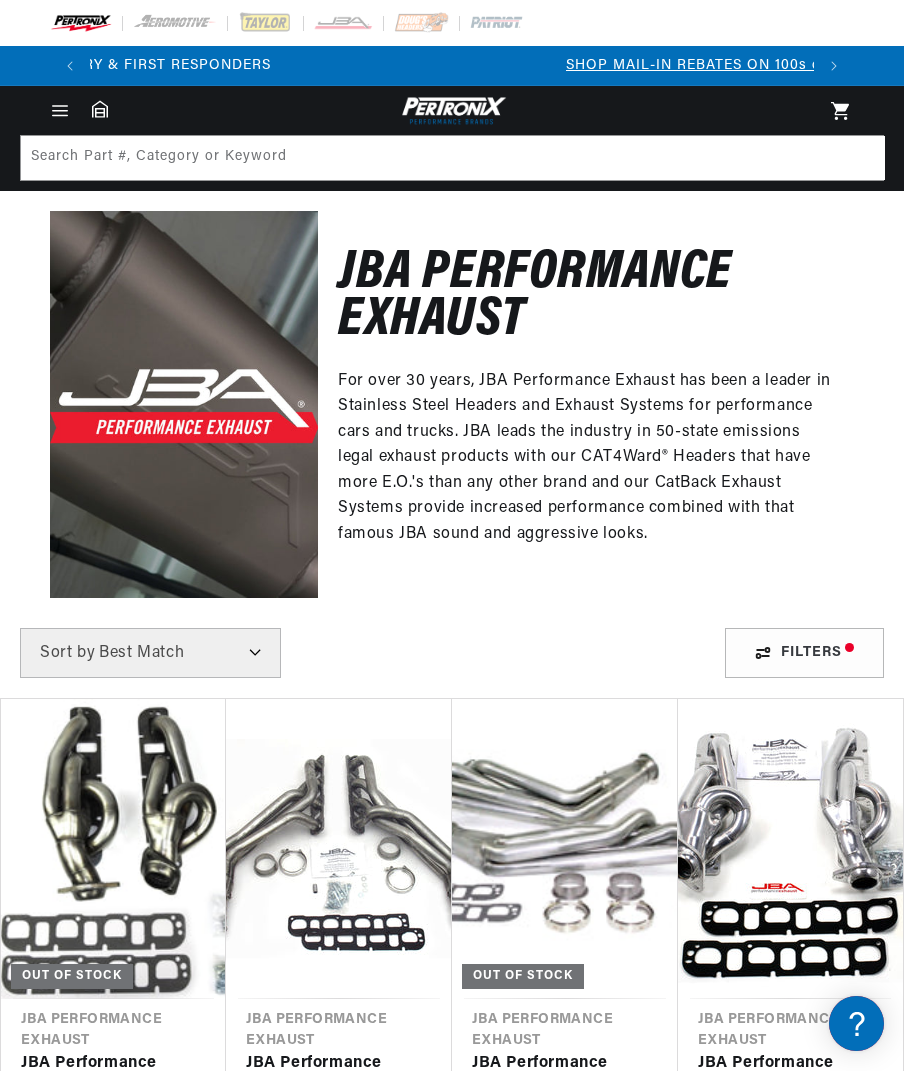 scroll, scrollTop: 0, scrollLeft: 0, axis: both 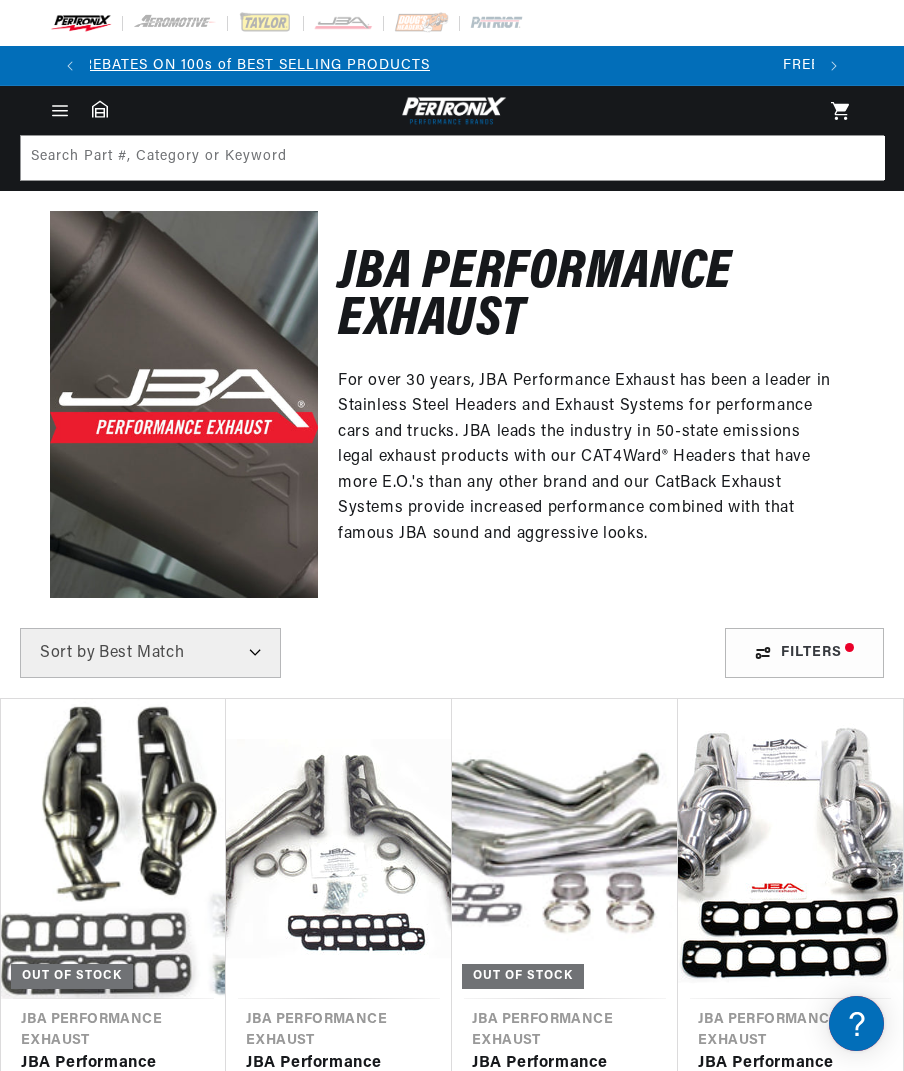 click at bounding box center [343, 23] 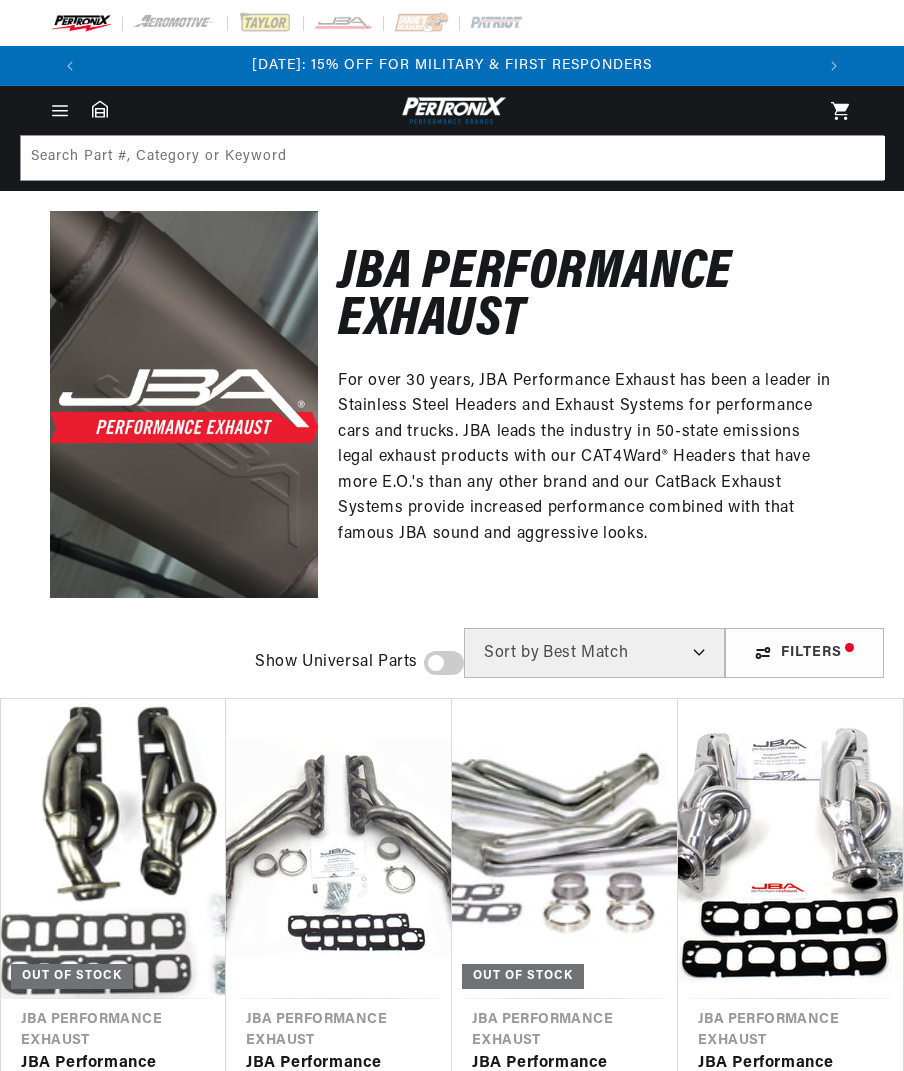 scroll, scrollTop: 0, scrollLeft: 0, axis: both 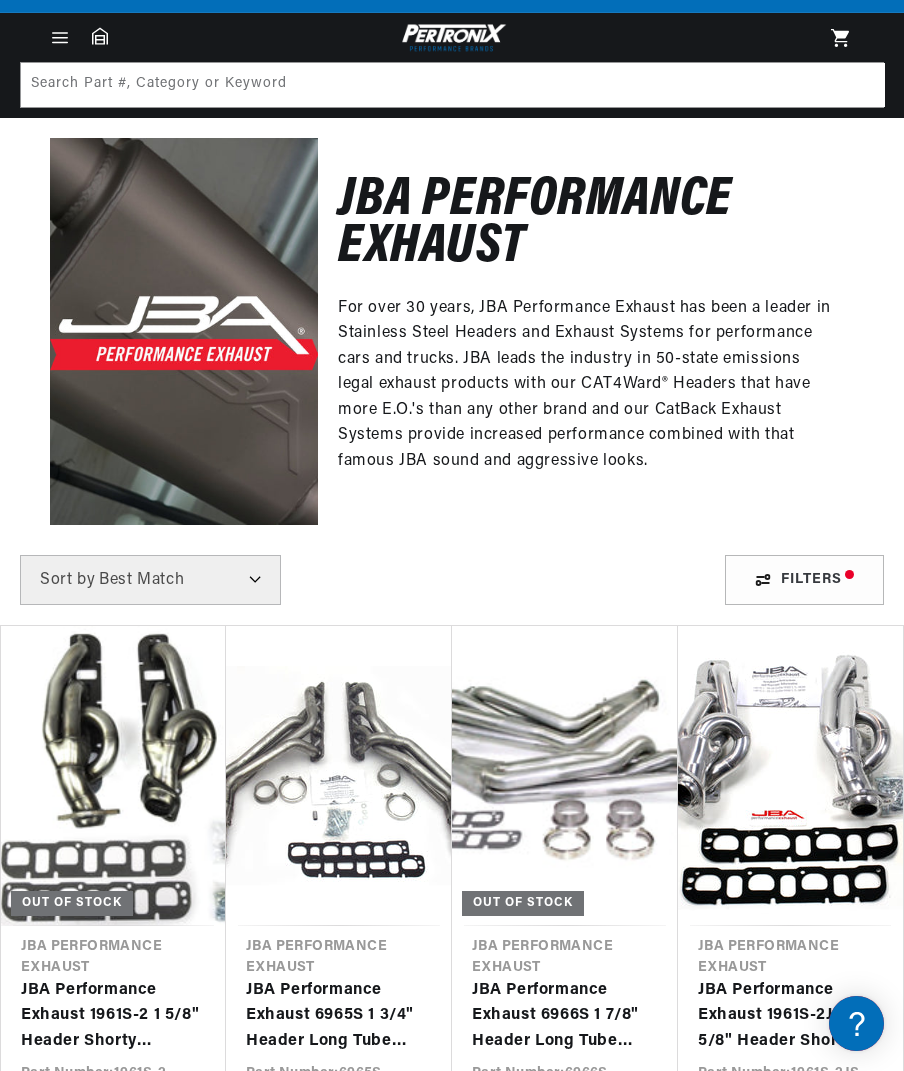 click on "Filters" at bounding box center [804, 580] 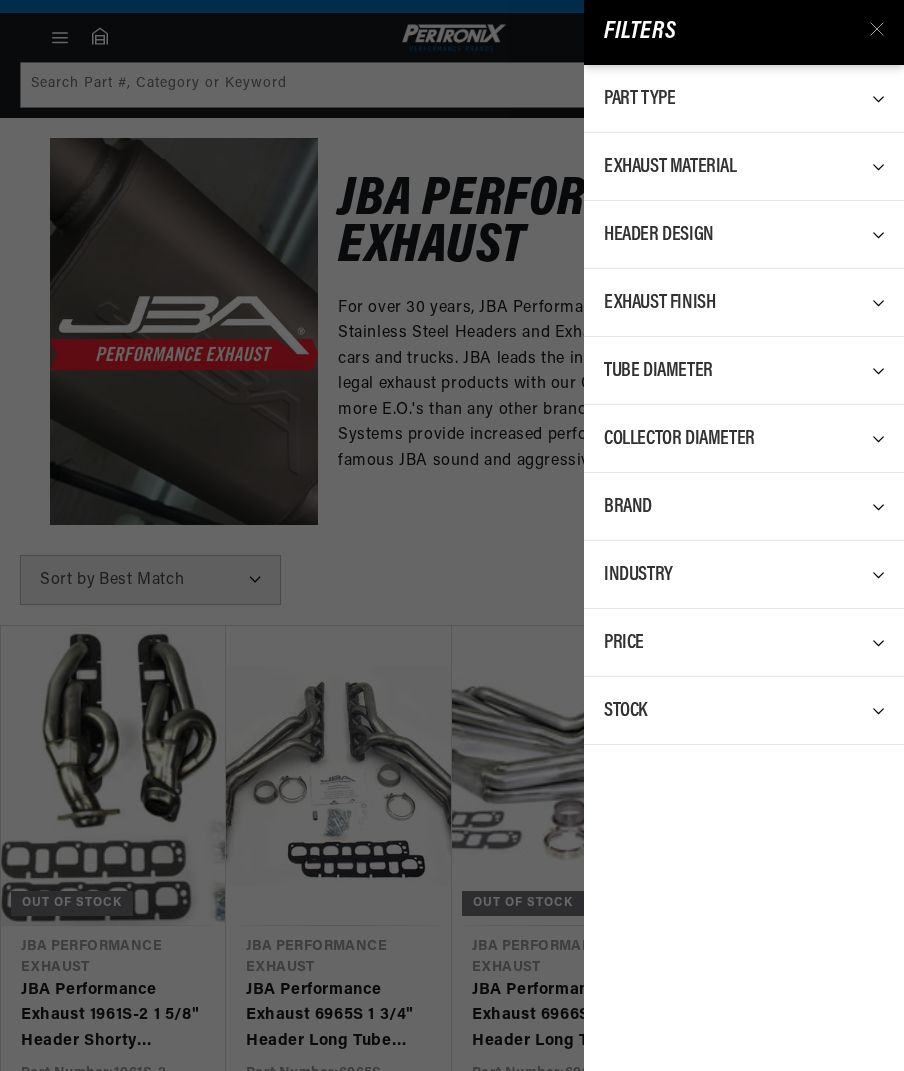 scroll, scrollTop: 0, scrollLeft: 0, axis: both 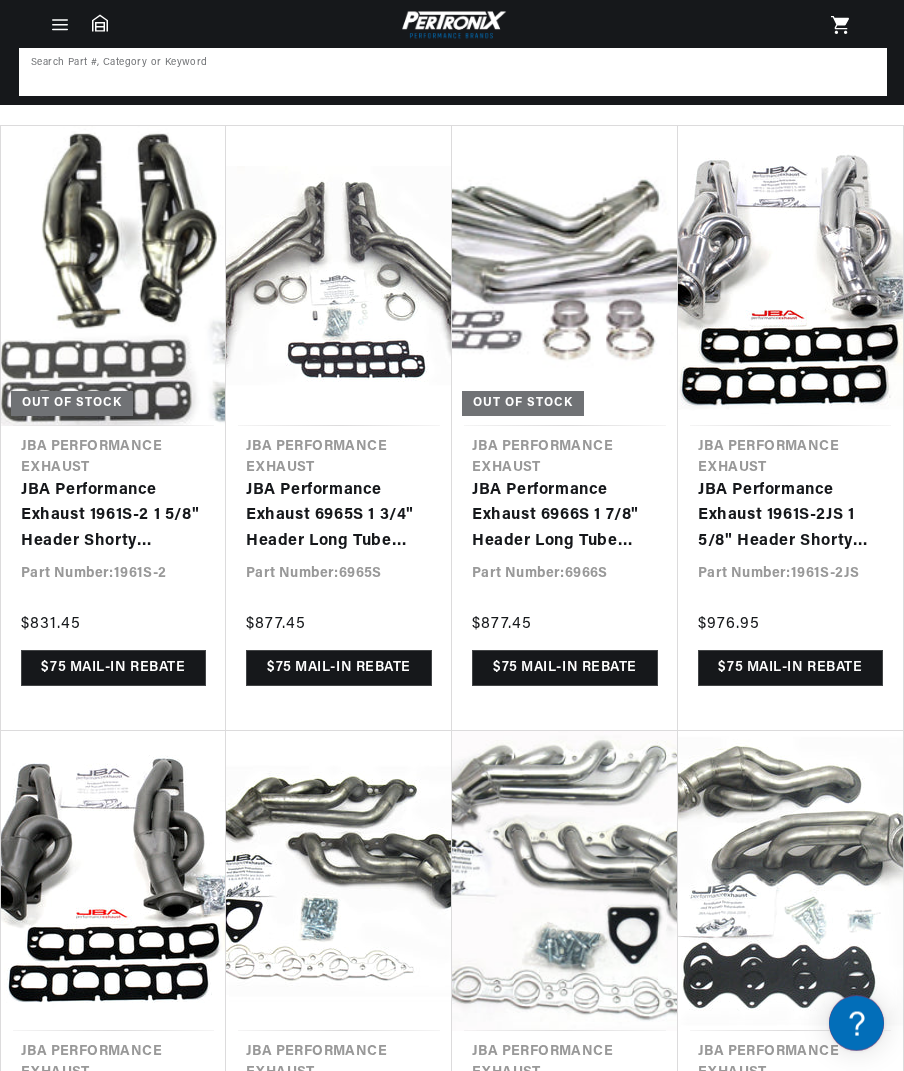 click at bounding box center (453, 72) 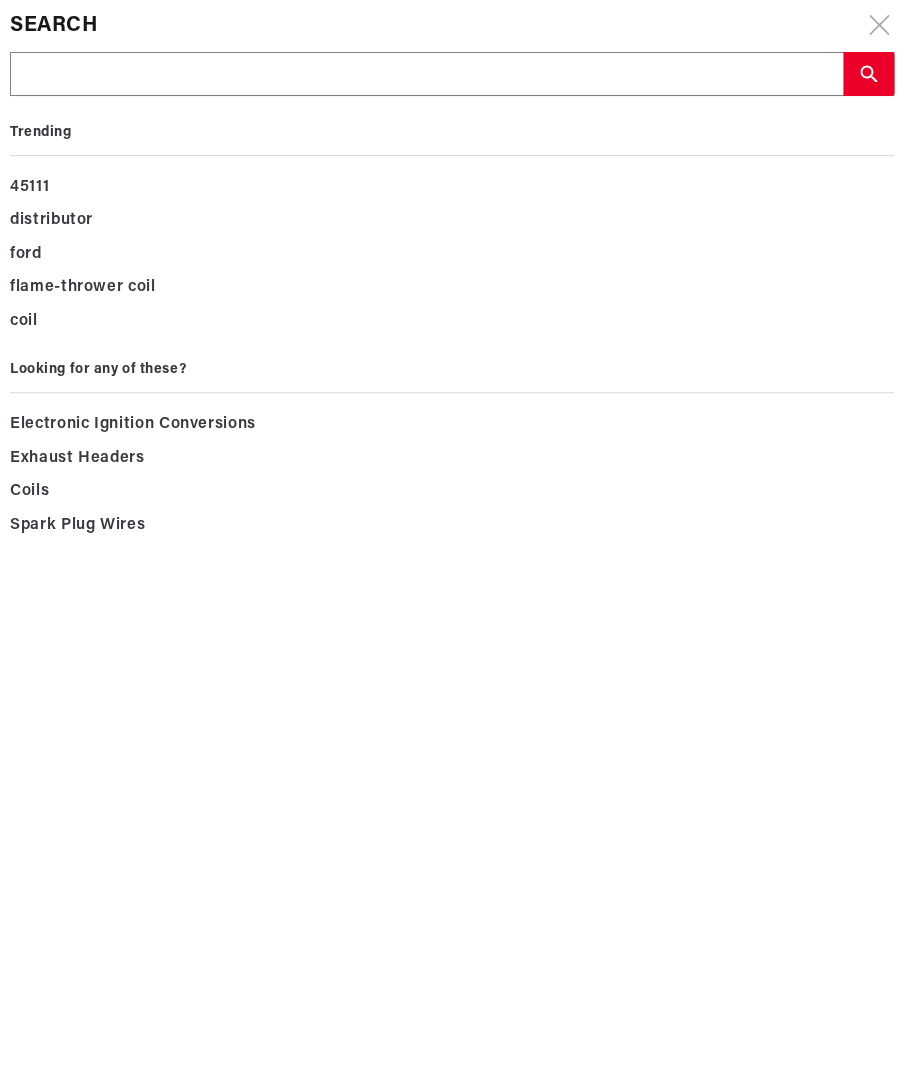 click at bounding box center (426, 75) 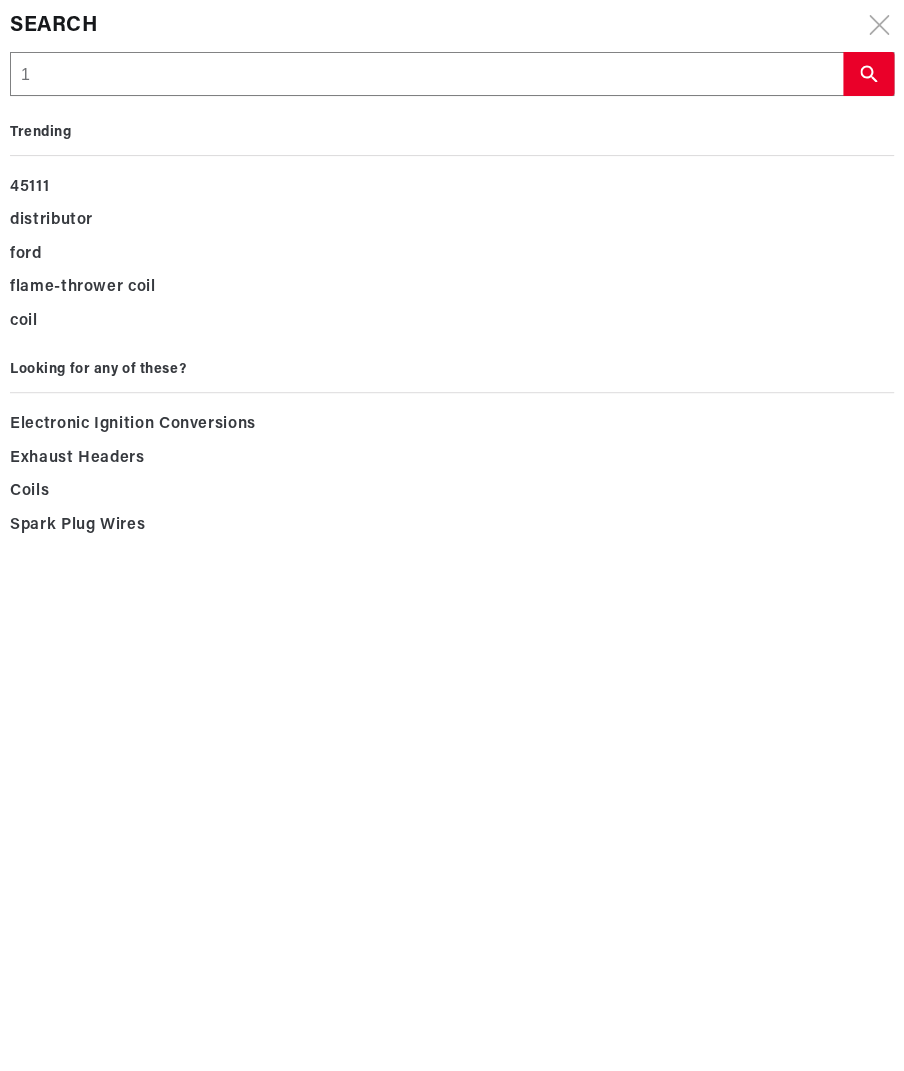 type on "1" 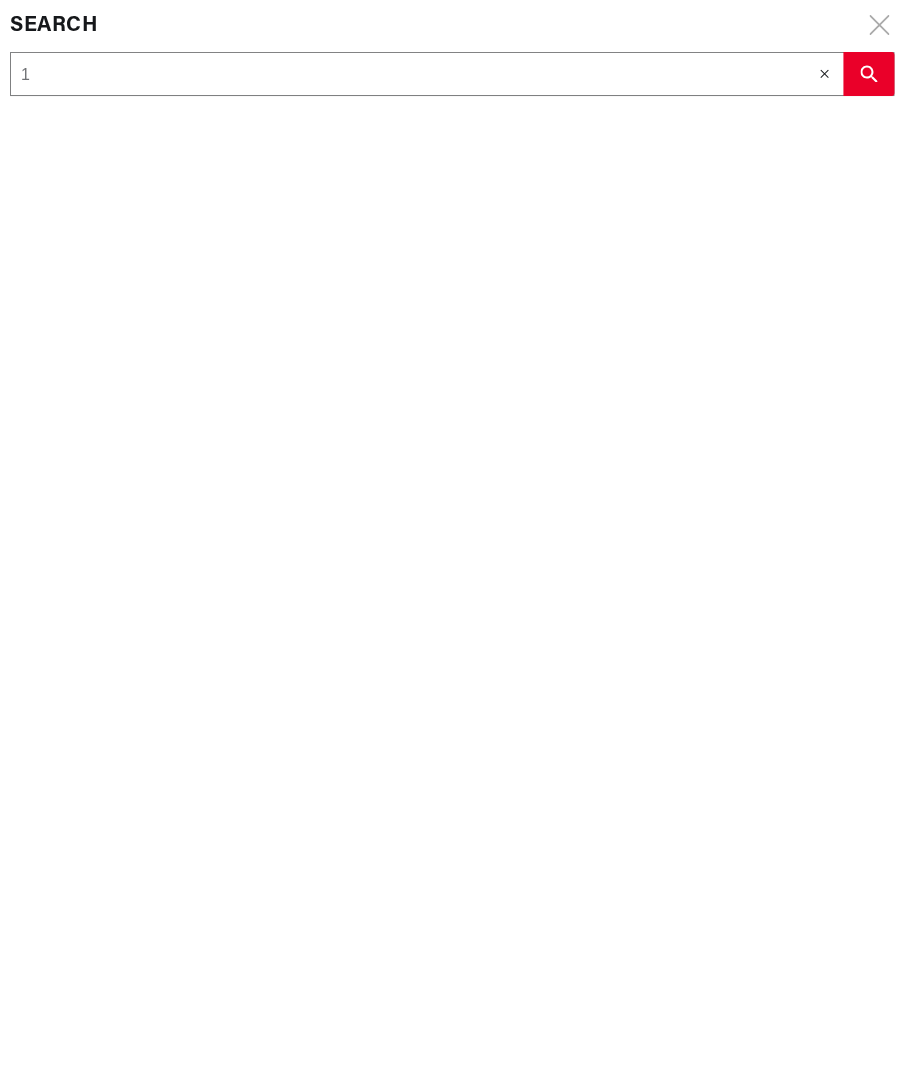 type on "19" 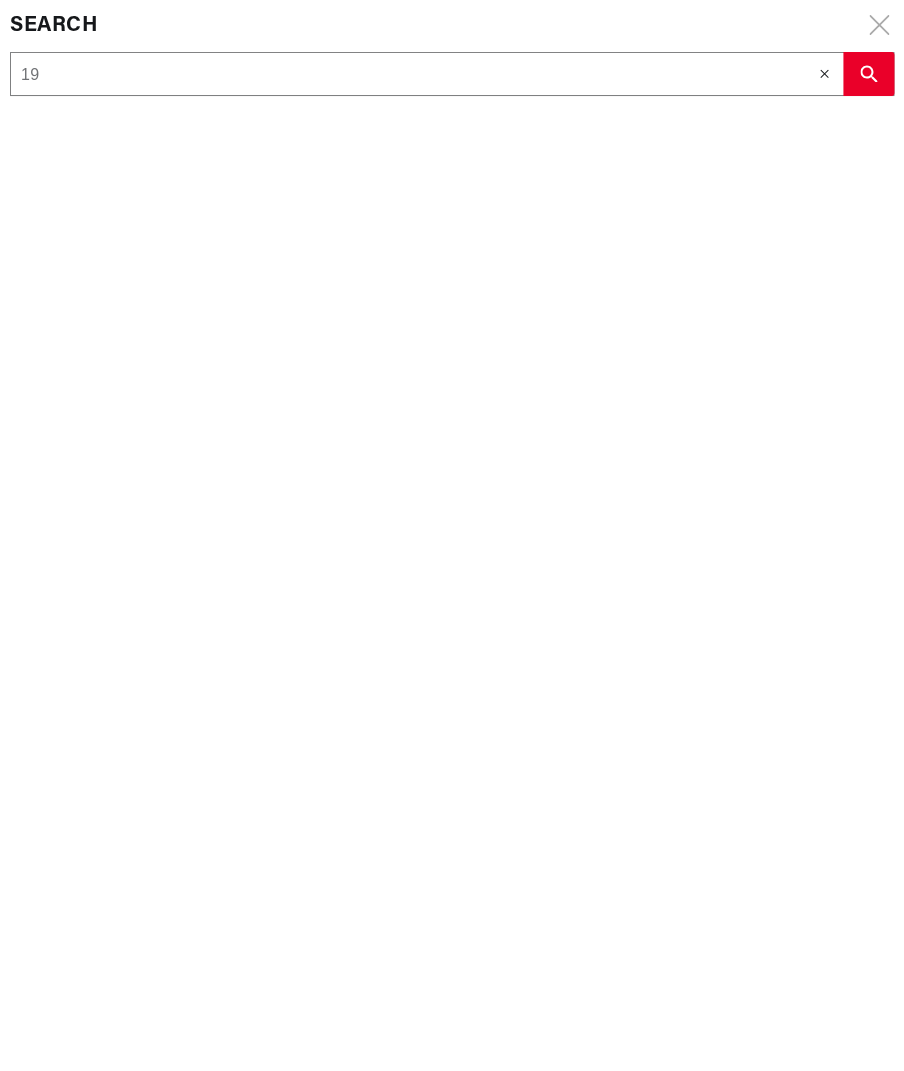 type on "19" 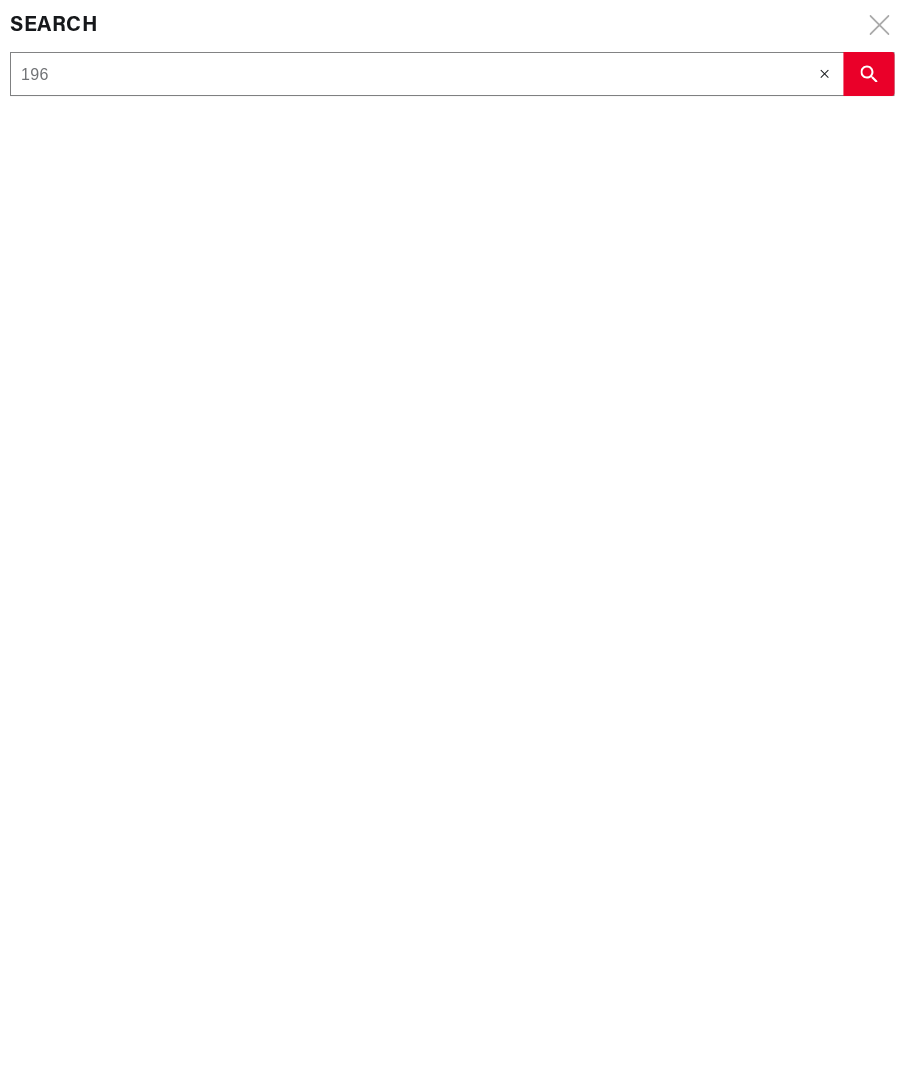 type on "196" 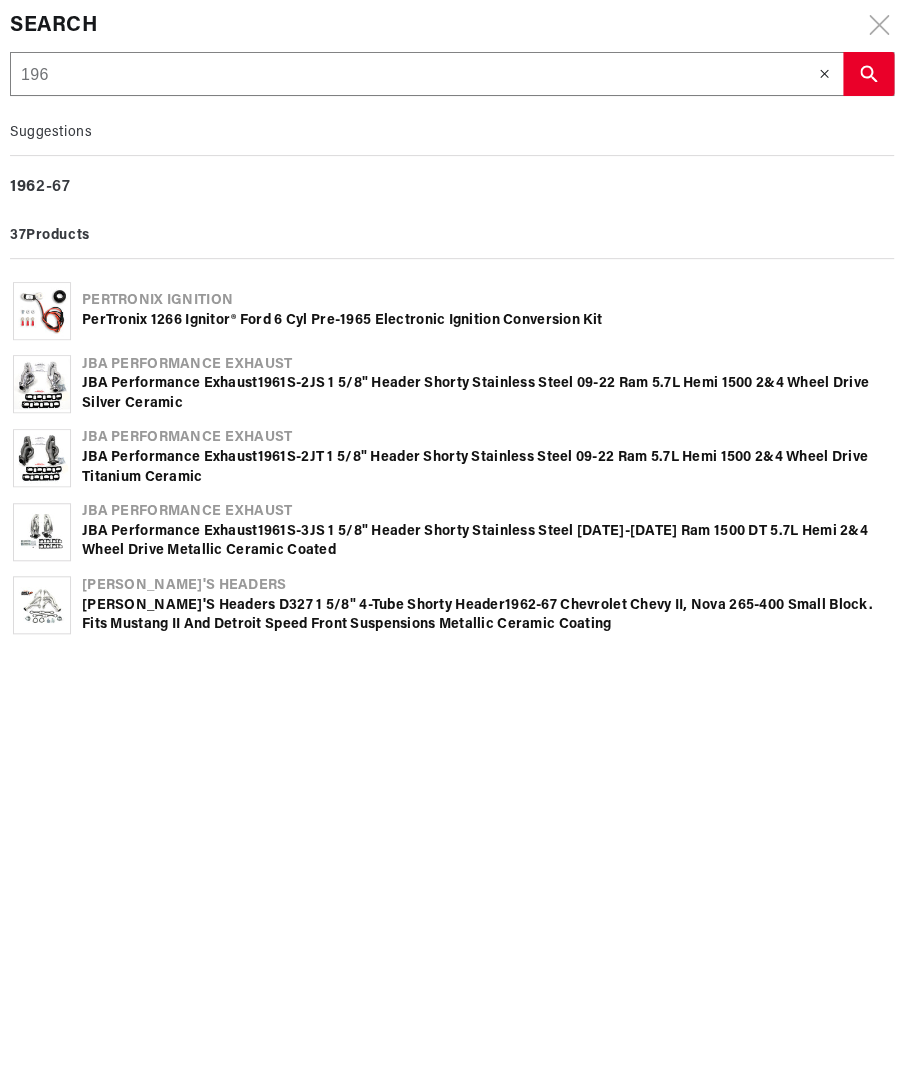 type on "1967" 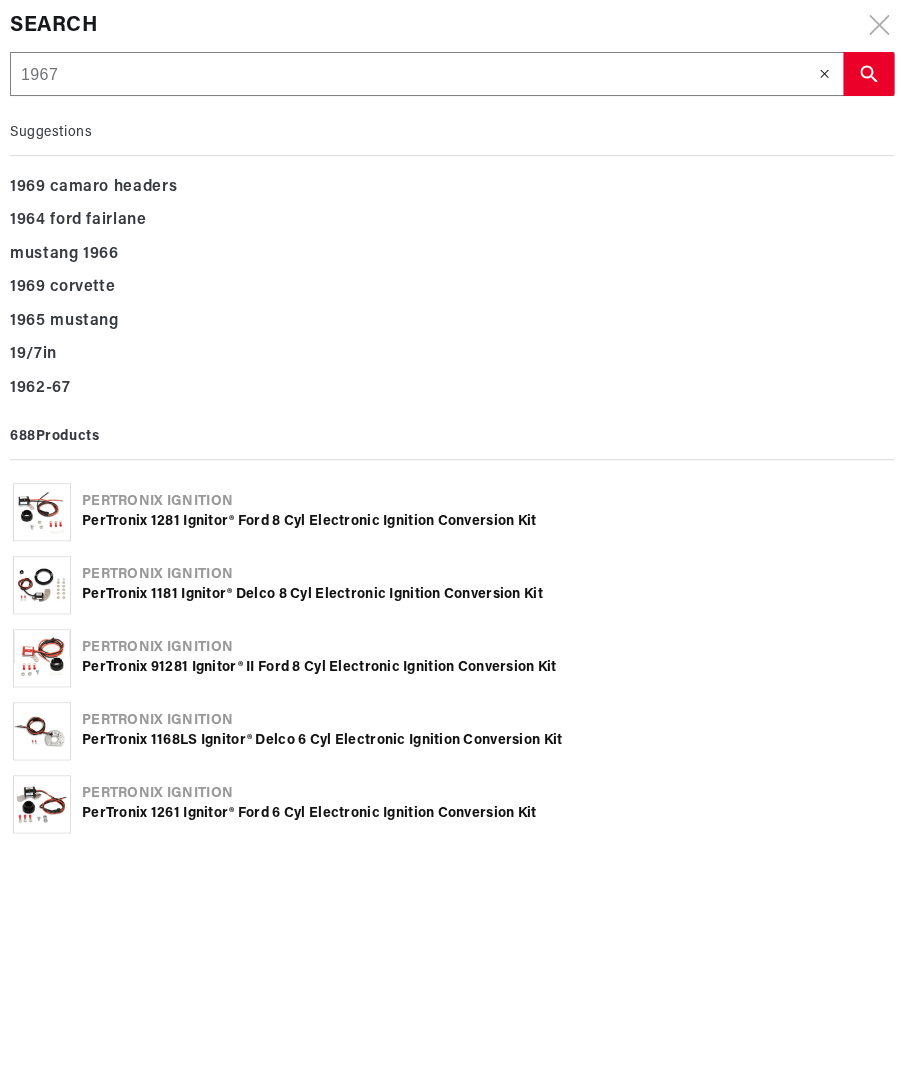type on "1967" 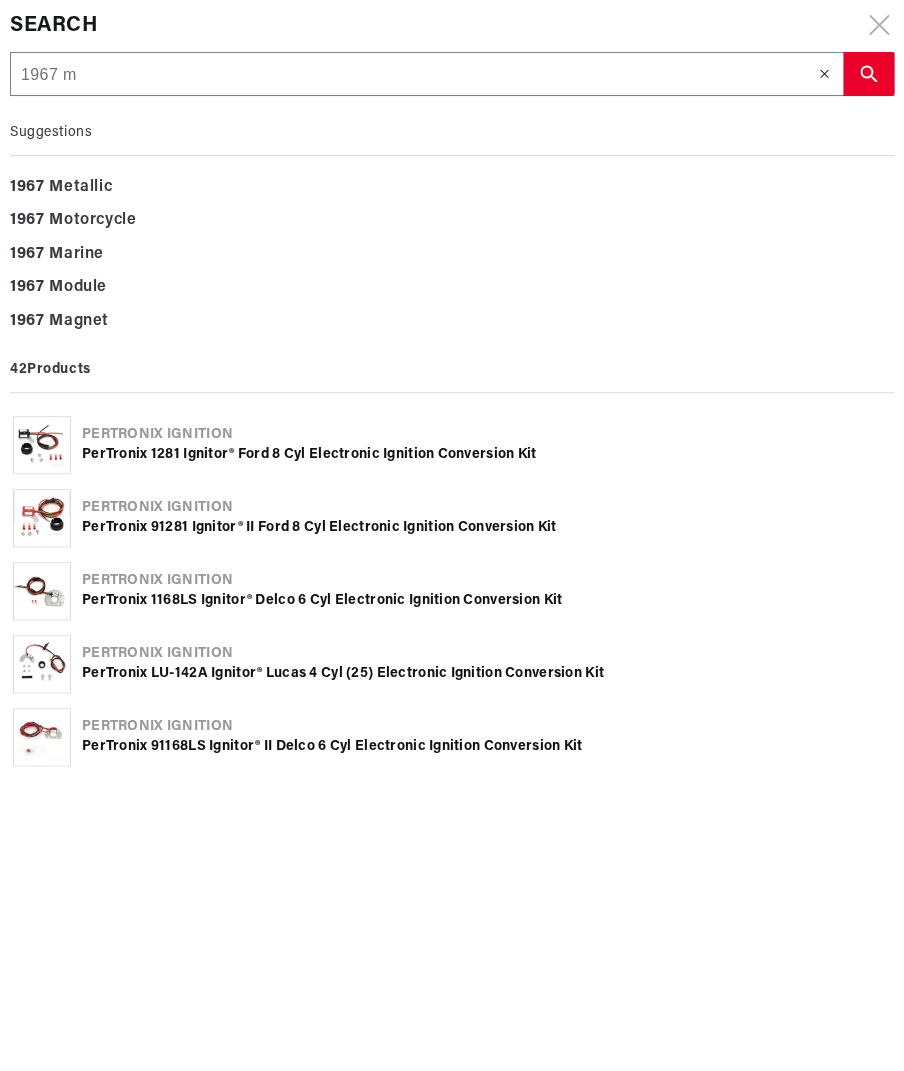 type on "1967 mu" 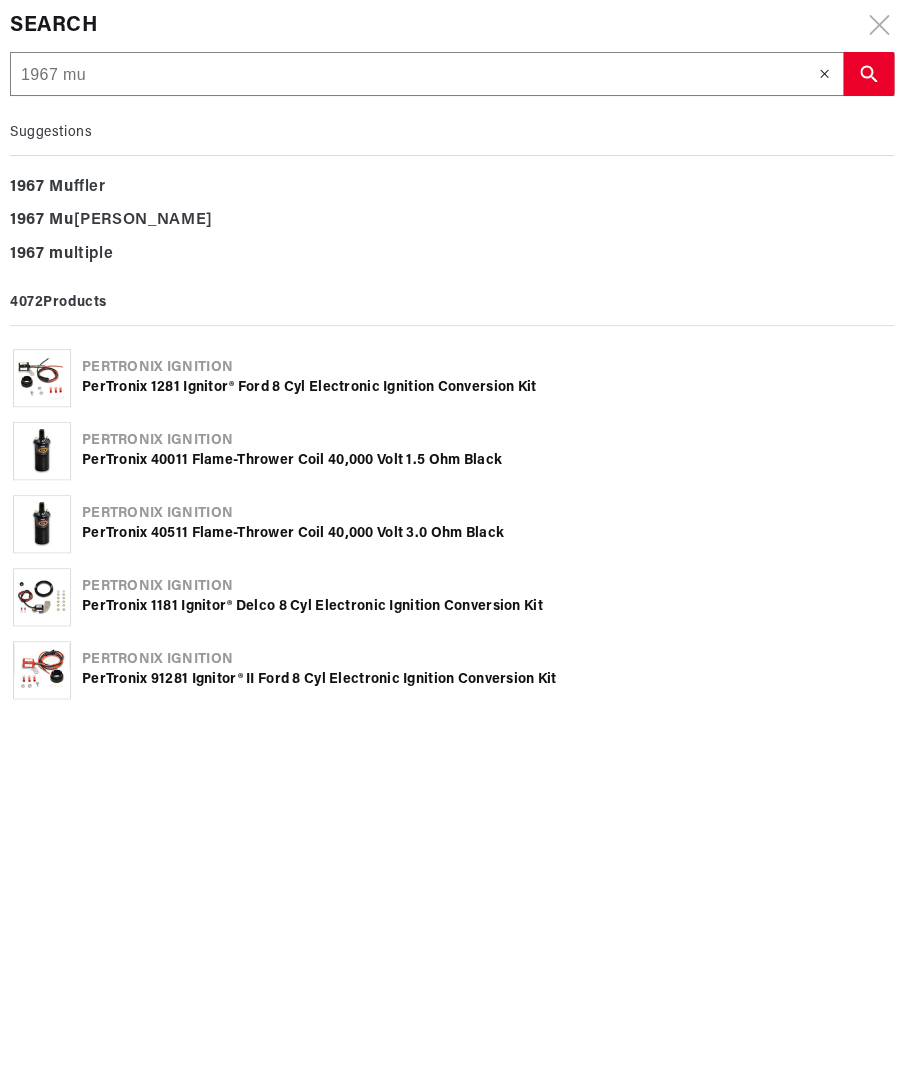 type on "1967 mus" 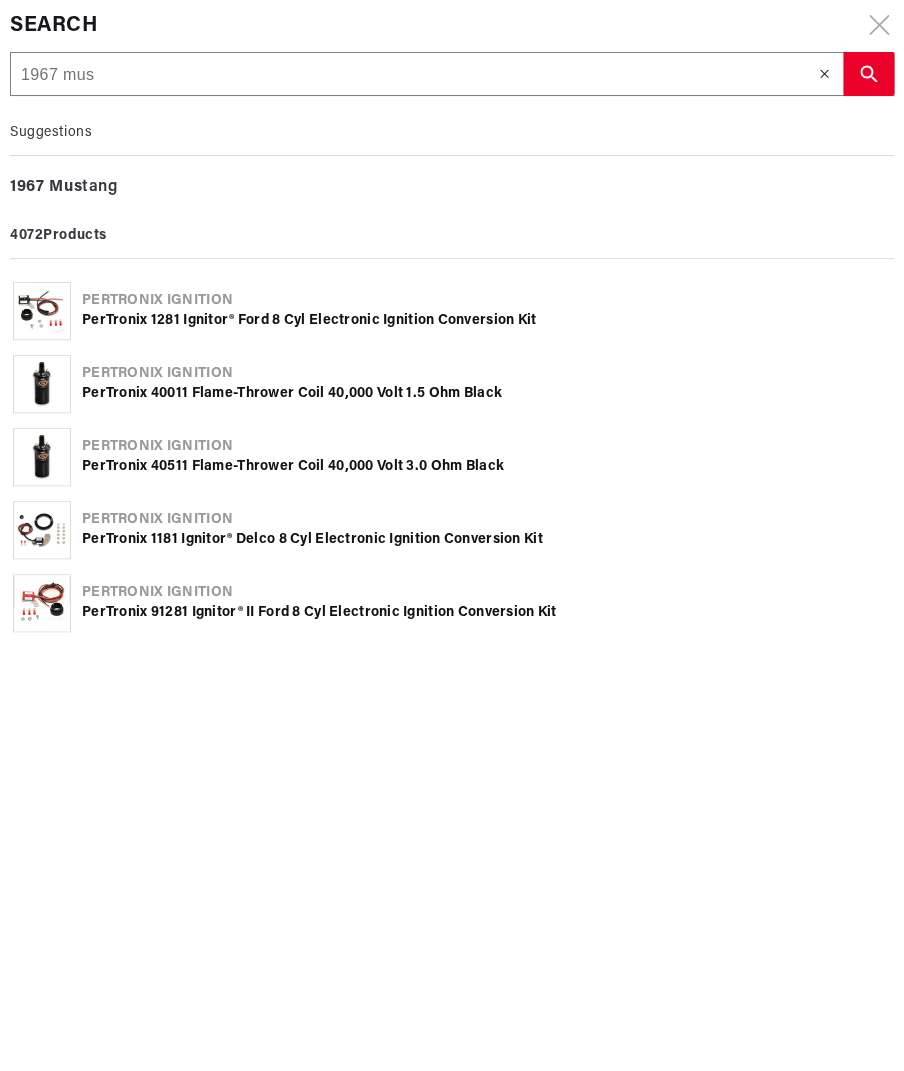 scroll, scrollTop: 0, scrollLeft: 706, axis: horizontal 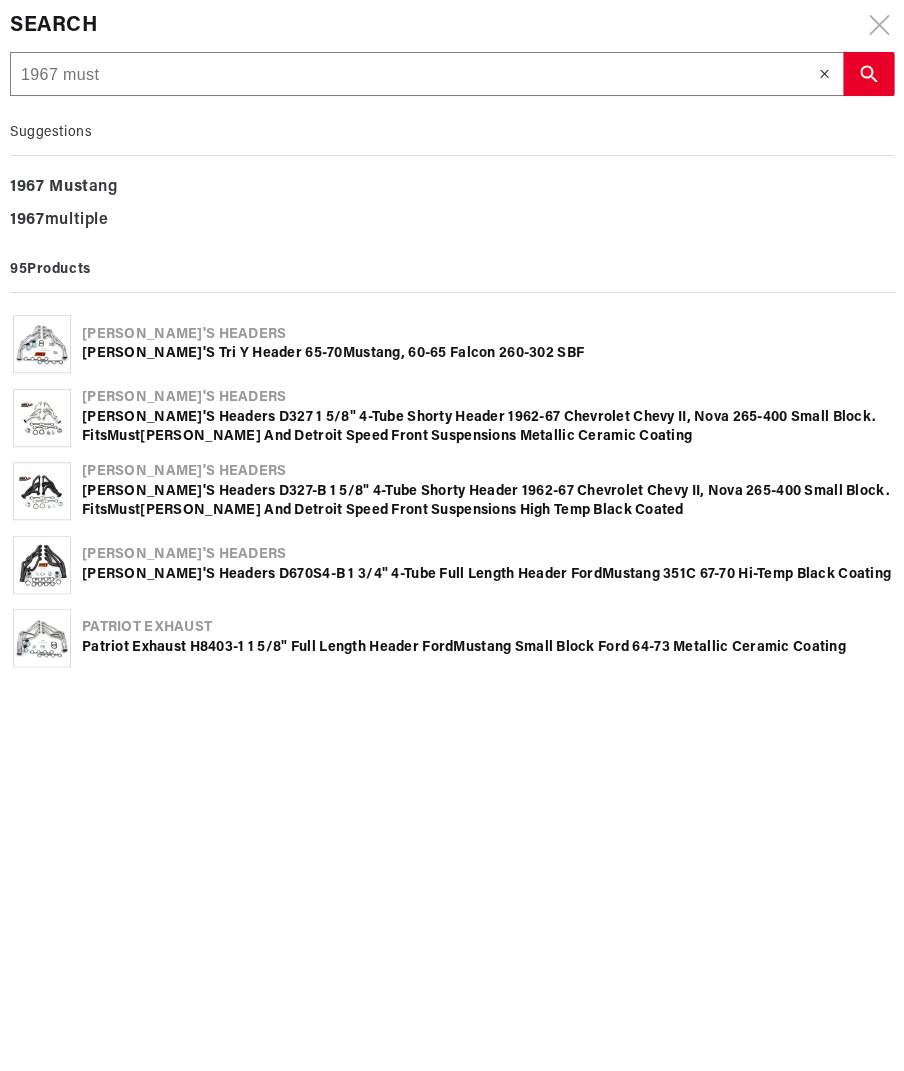 type on "1967 musta" 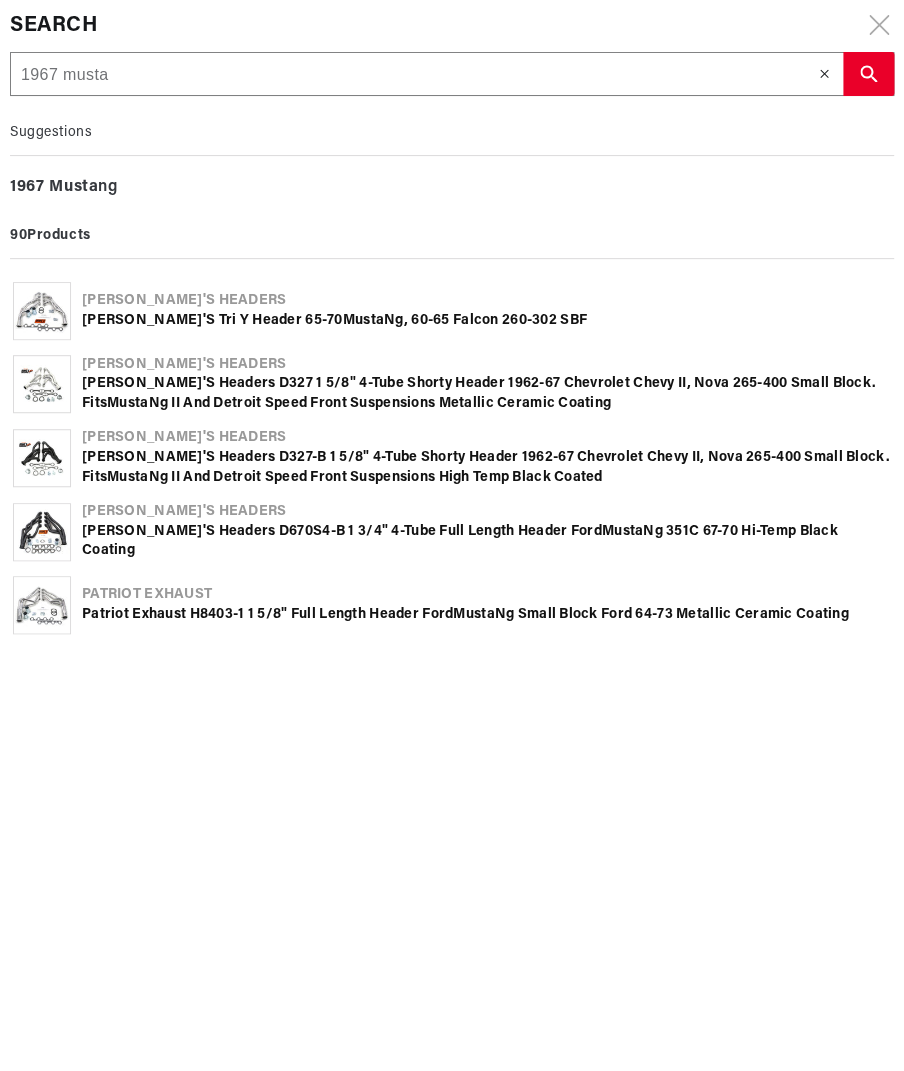 type on "1967 mustan" 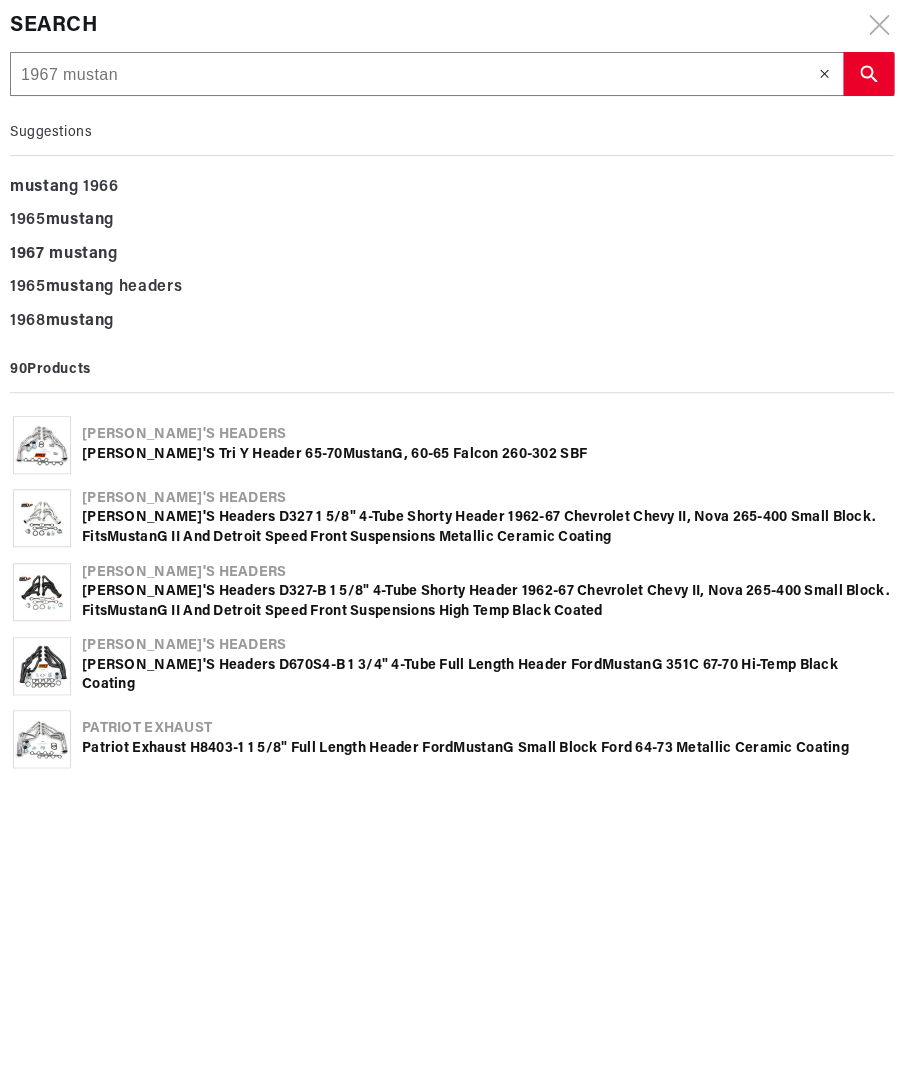 type on "1967 mustang" 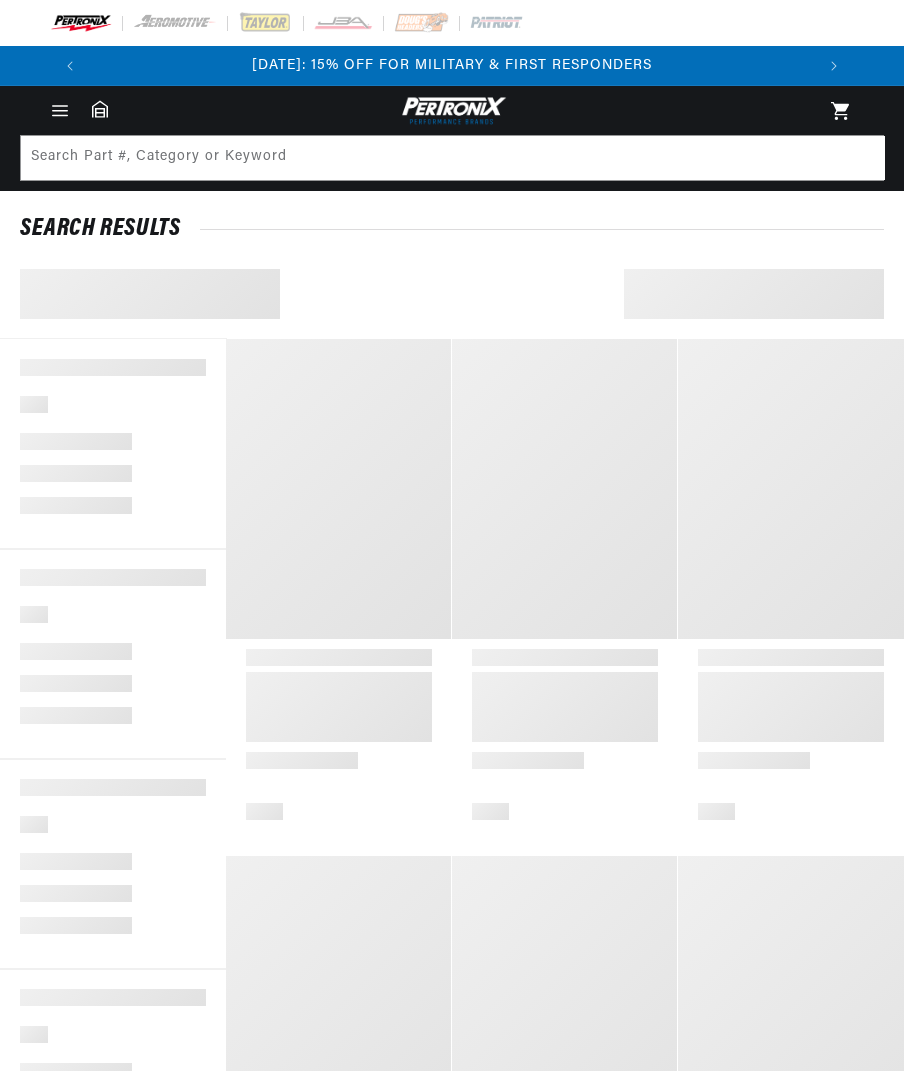 scroll, scrollTop: 0, scrollLeft: 0, axis: both 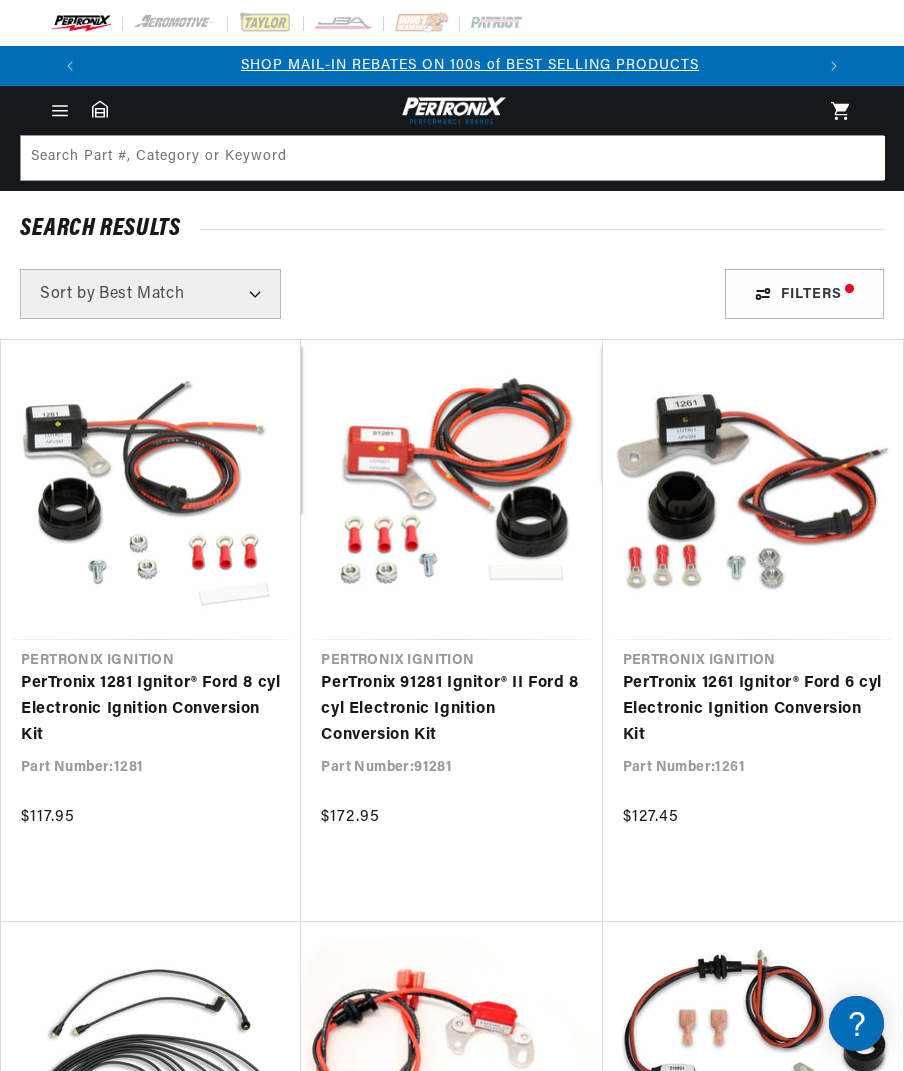 click on "Best Match Featured Name, A-Z Name, Z-A Price, Low to High Price, High to Low" at bounding box center [150, 294] 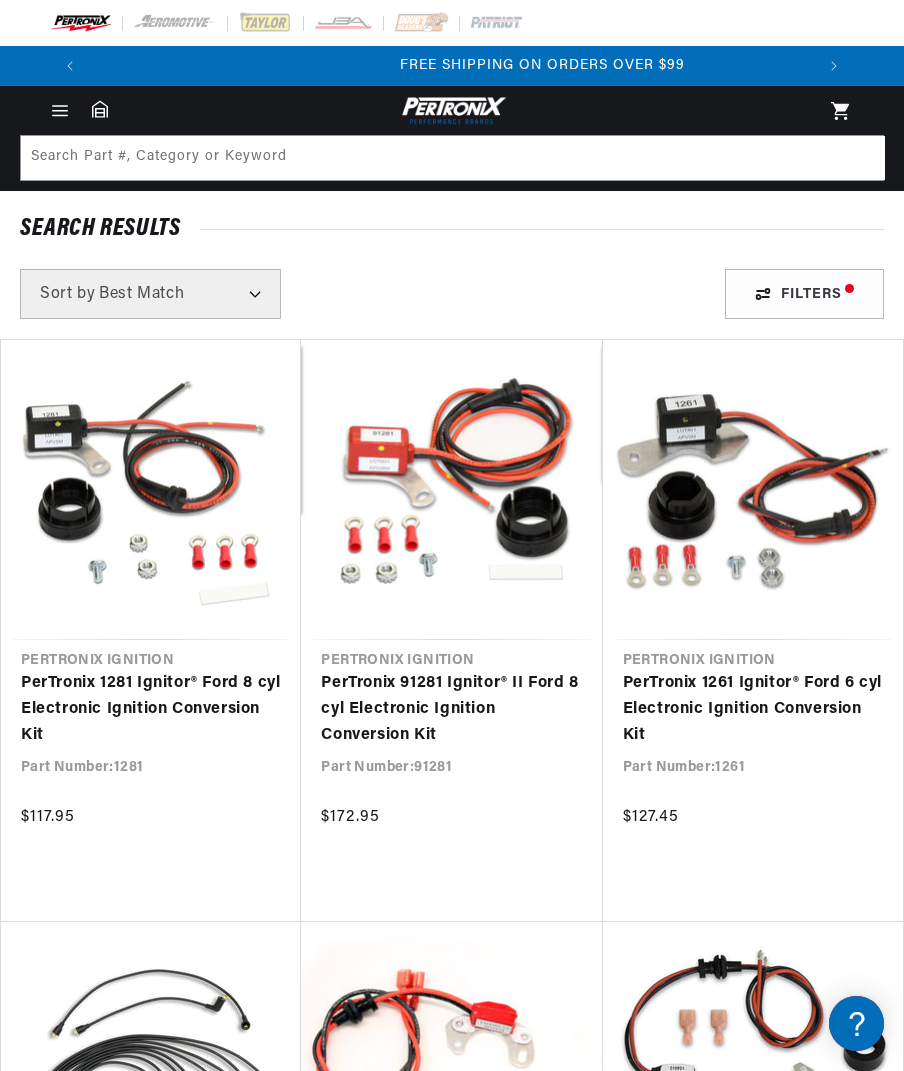 scroll, scrollTop: 0, scrollLeft: 1412, axis: horizontal 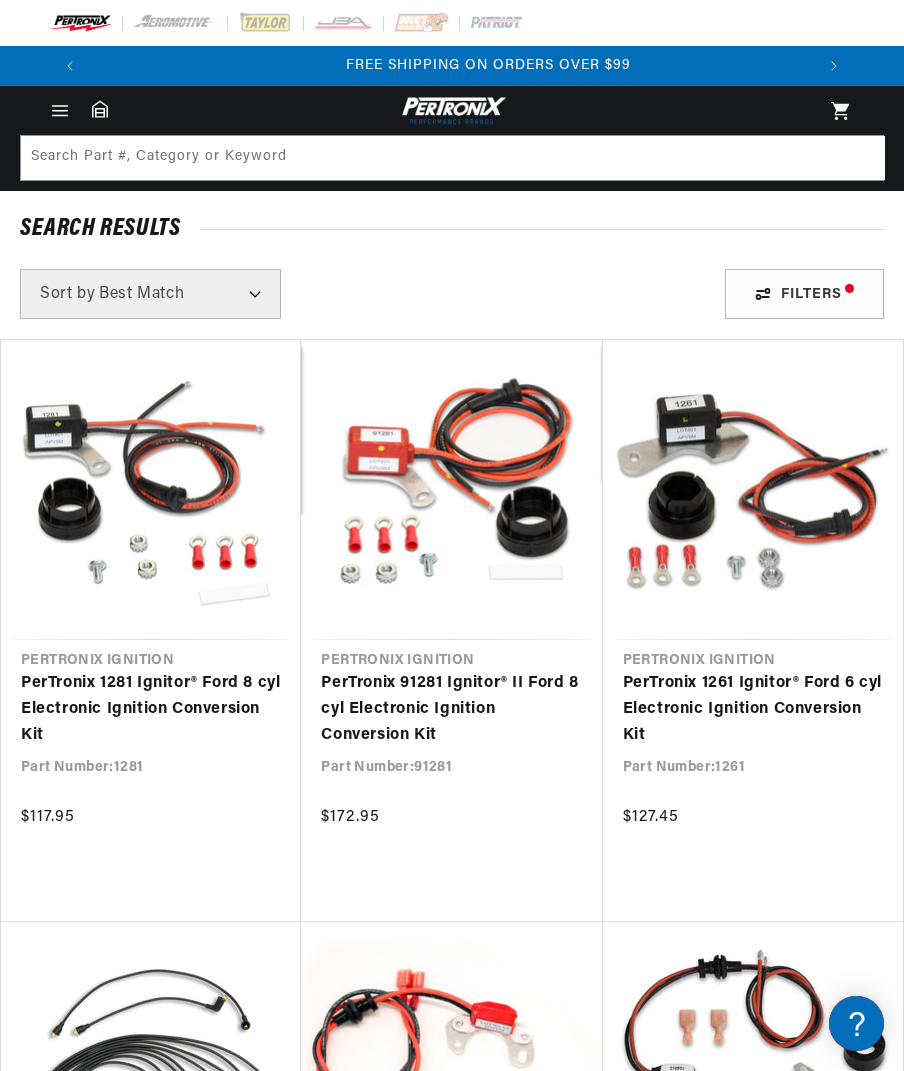 click on "Filters" at bounding box center [804, 294] 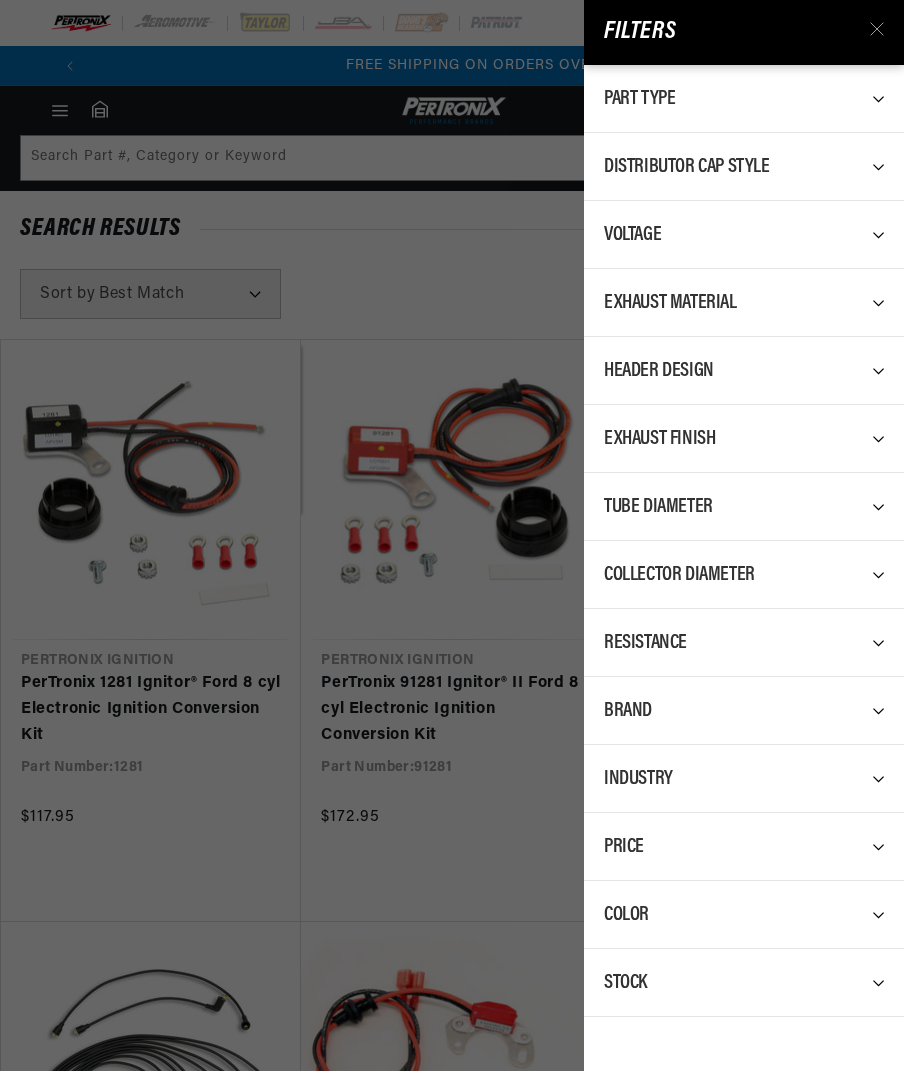scroll, scrollTop: 151, scrollLeft: 0, axis: vertical 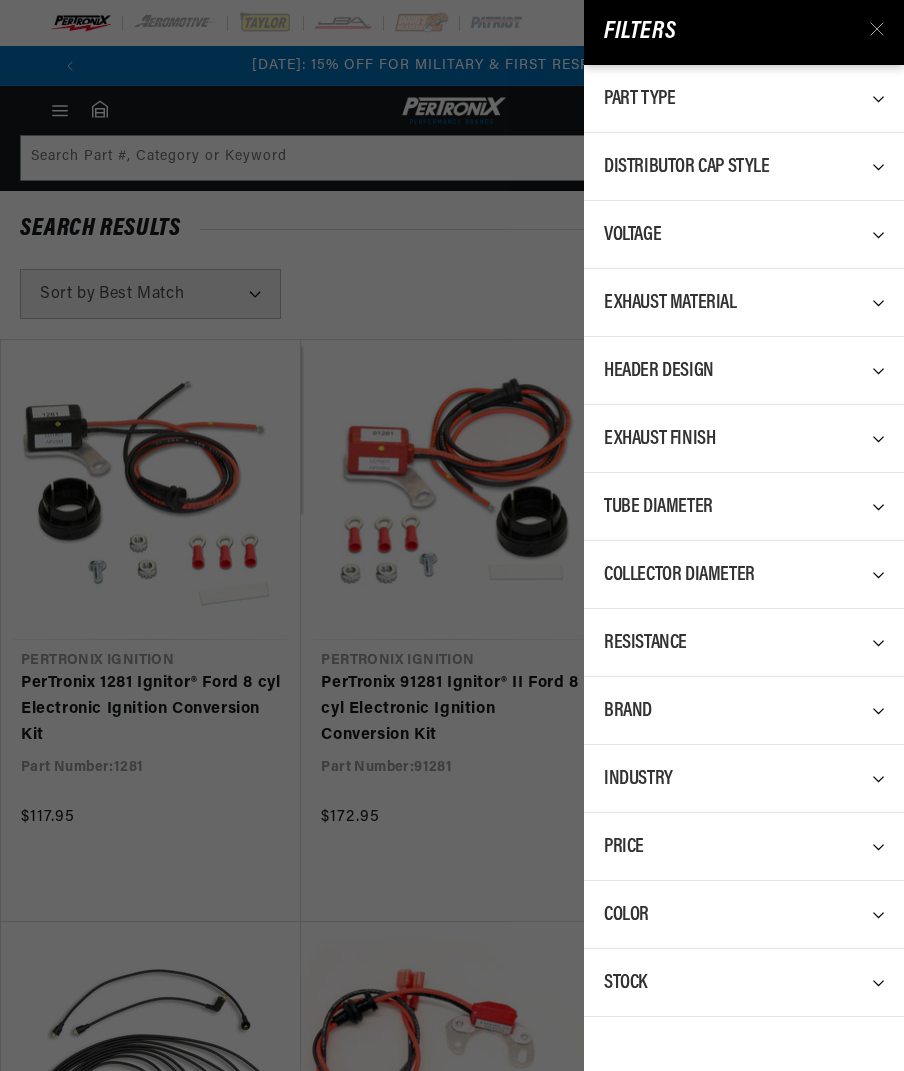 click on "Filters
All Products
query :
1967 mustang
Part Type 0  selected
Reset
Exhaust Header 74 Ignition Conversion Kit 15 Spark Plug Wire Set 15 Exhaust Intermediate Pipe 14 Exhaust System Kit 12 Distributor 8 Electronic Ignition System 2 Transmission Crossmember 2 Clutch Linkage 1 Distributor Cap Style 0  selected
Reset
Female 6 Male 1 Voltage 0  selected
Reset
12 15 Exhaust Material 0  selected
Reset
304 Stainless Steel 7 409 Stainless Steel 26 Steel 39 Header Design 0  selected
Reset
Full-Length 38 Long Tube 8 Mid-Length 7 Shorty 10 Tri-Y 9 Exhaust Finish 0  selected
Reset
304 Stainless Steel 6 Hi-Temp Black Coating 16 Metallic Ceramic Coated 31 Titanium Ceramic Coated 4 Uncoated 15 Tube Diameter 0  selected
Reset
1.5 Inches 2 1.625 Inches 31 1.75 Inches 36 1.875 Inches 1 2.0 Inches 2 Collector Diameter 0  selected 3 33 16 2" at bounding box center (452, 535) 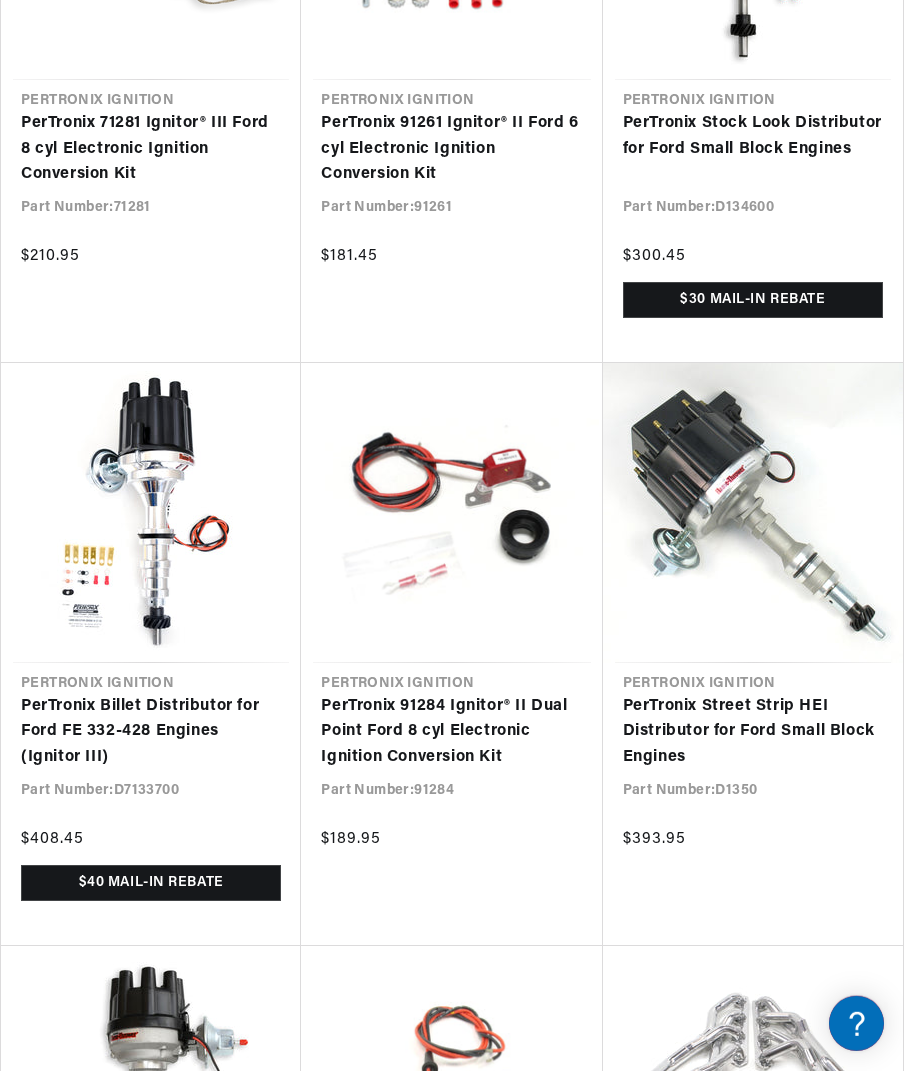 scroll, scrollTop: 2330, scrollLeft: 0, axis: vertical 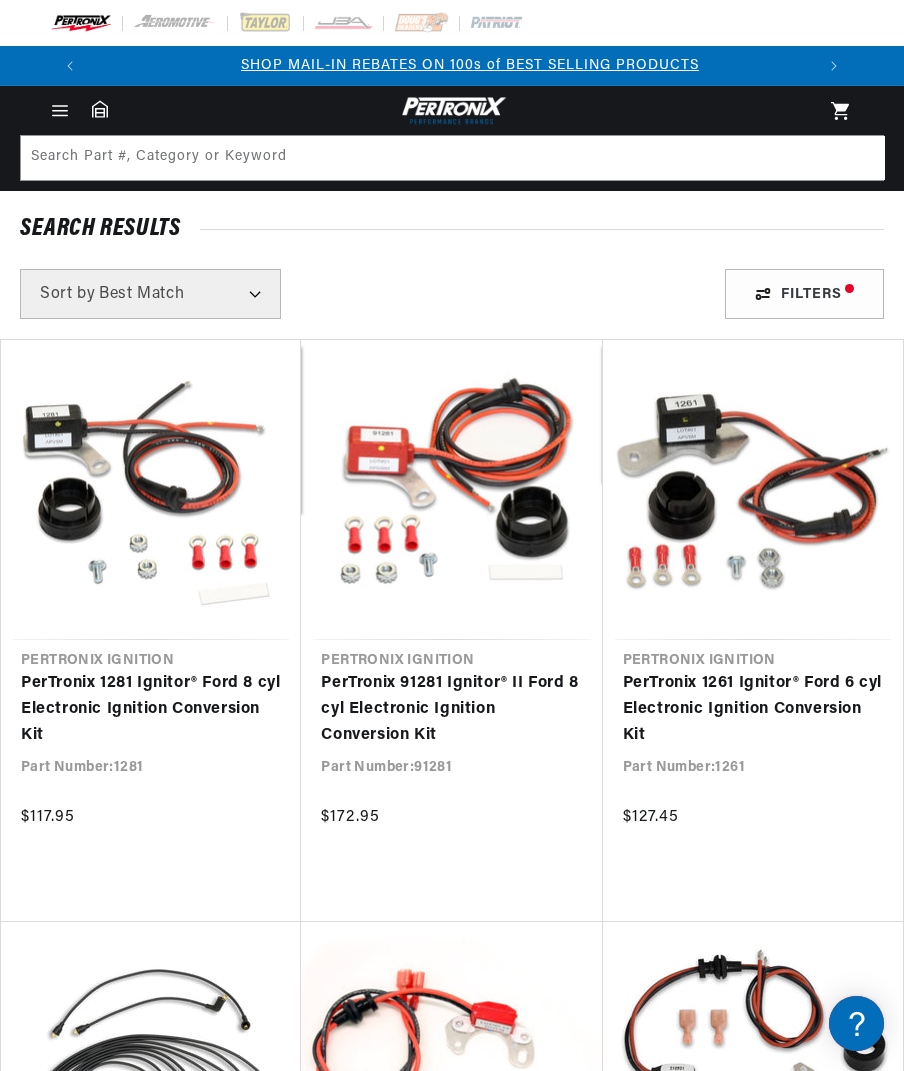 click at bounding box center (60, 111) 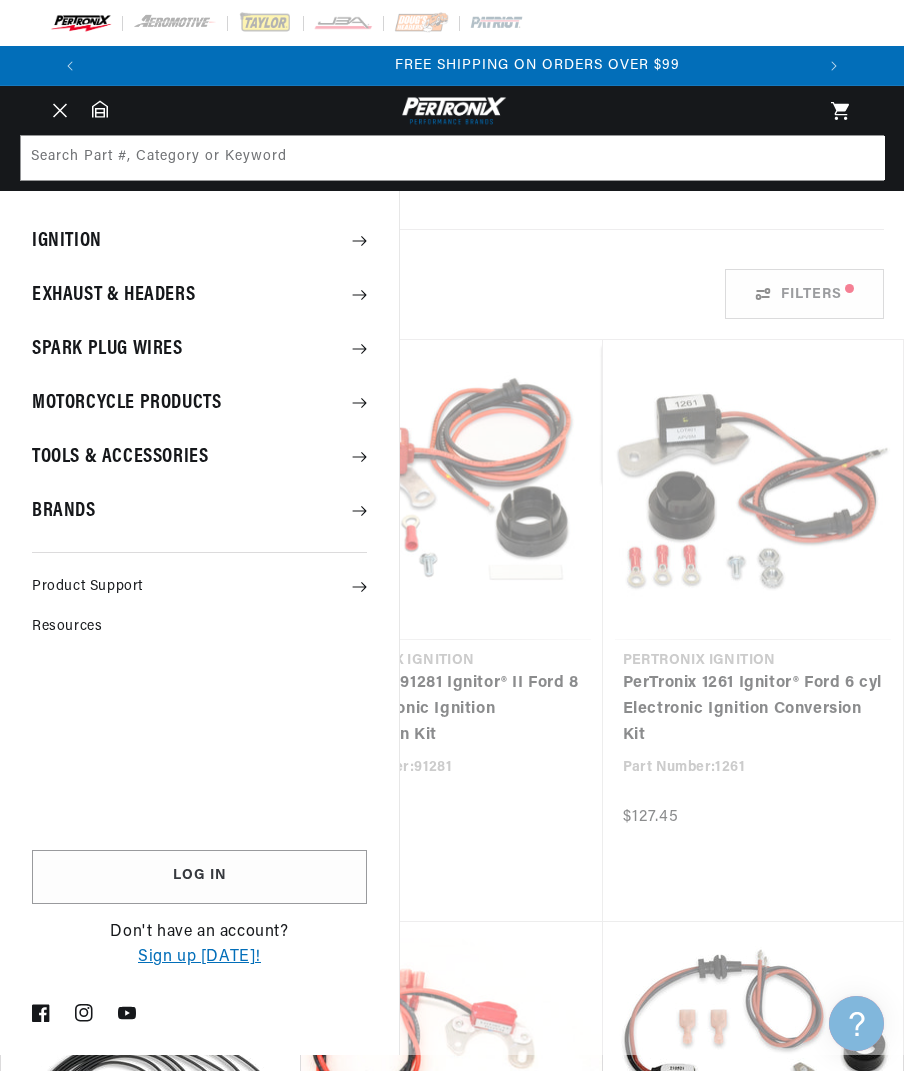 scroll, scrollTop: 0, scrollLeft: 1412, axis: horizontal 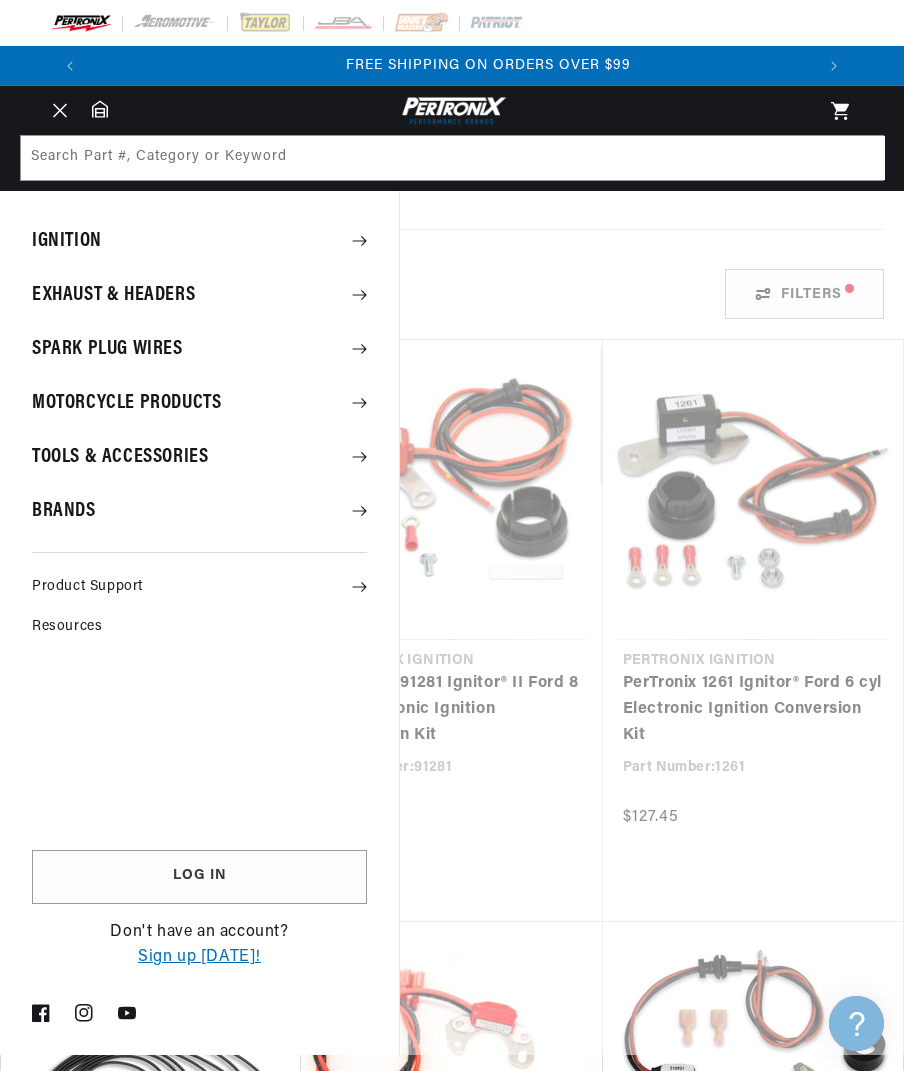 click on "Exhaust & Headers" at bounding box center (199, 295) 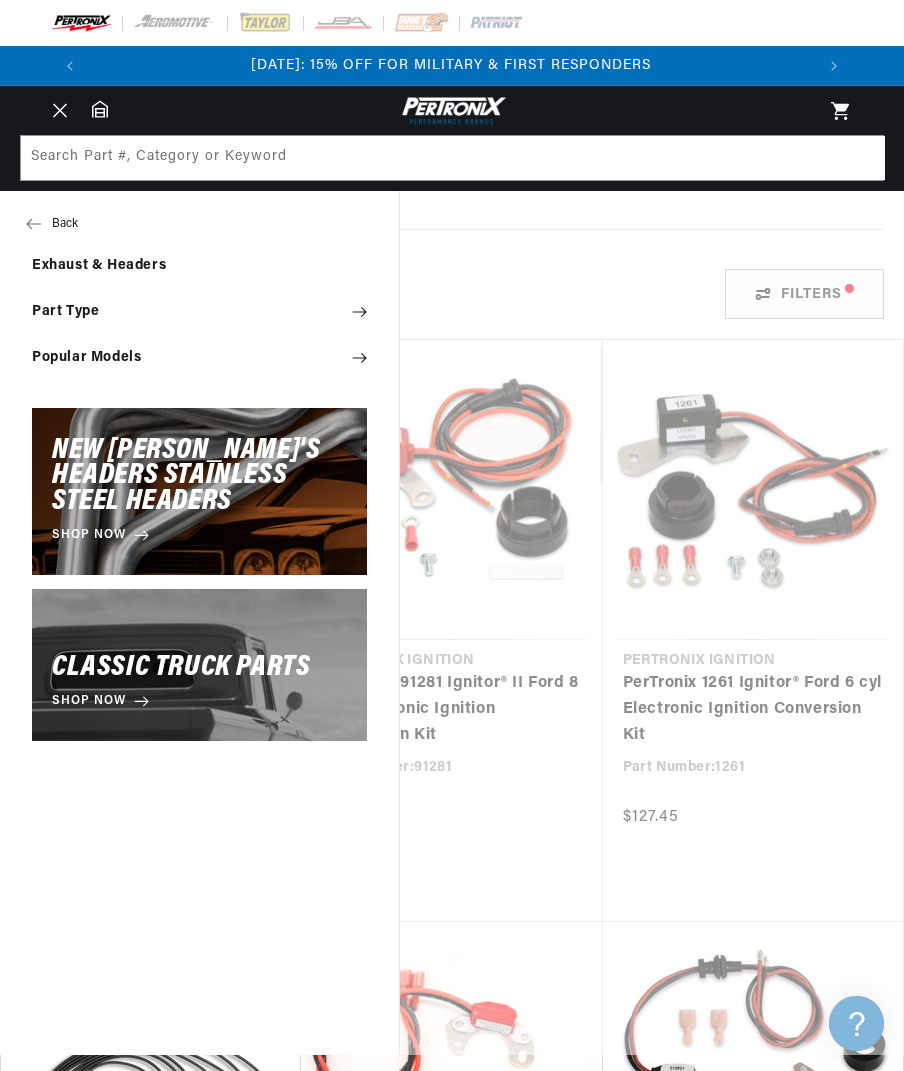 scroll, scrollTop: 0, scrollLeft: 0, axis: both 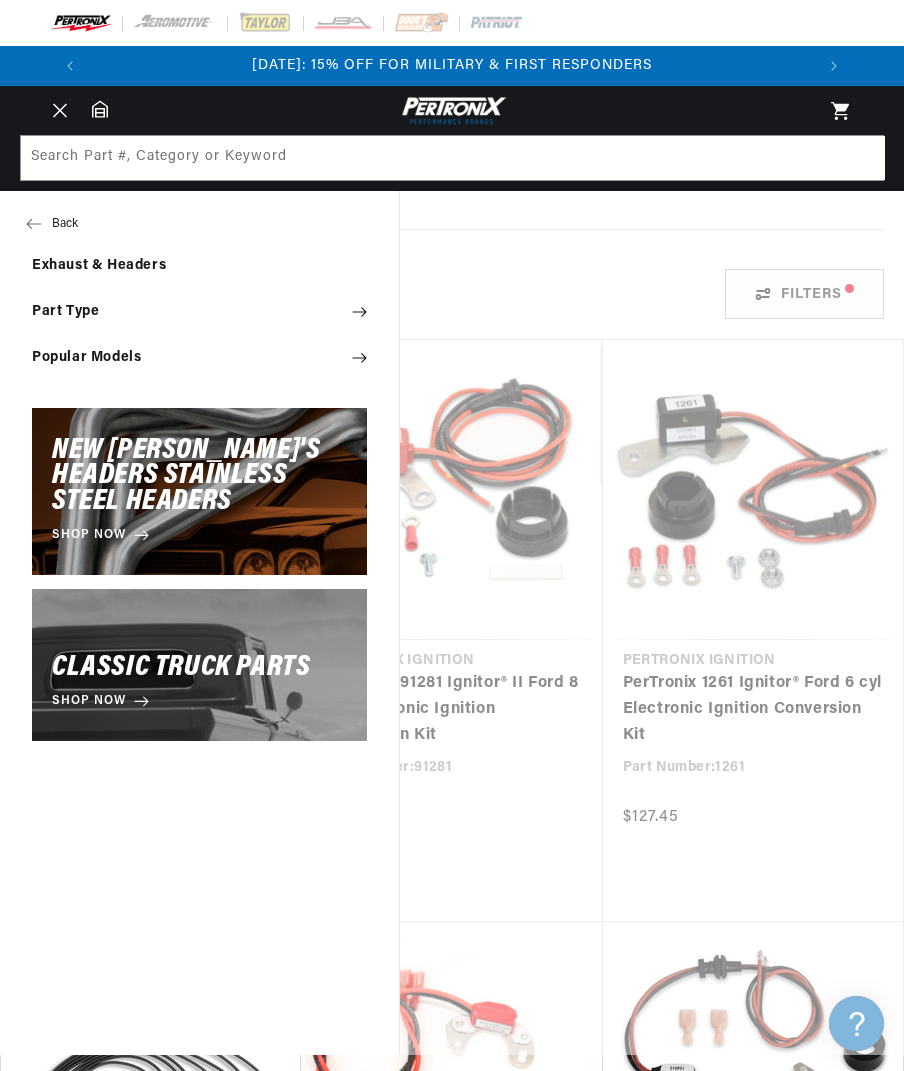 click on "Popular Models" at bounding box center [199, 358] 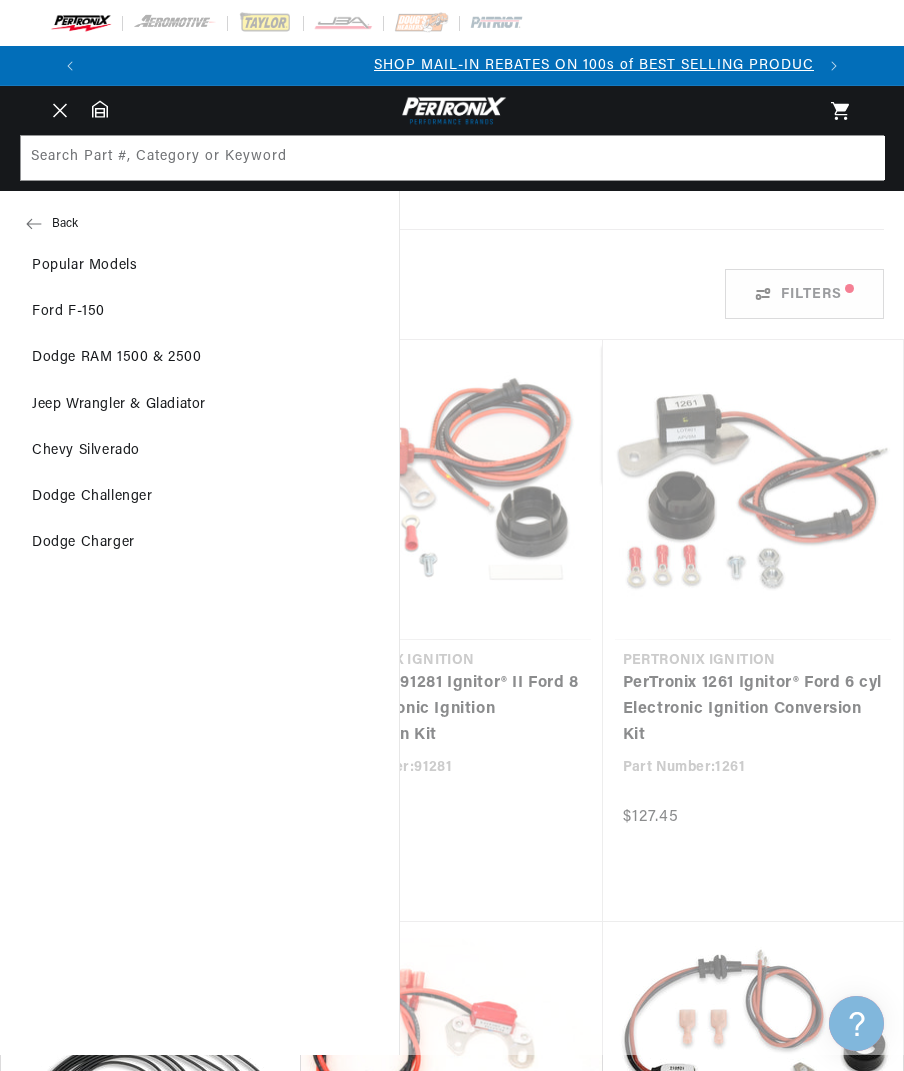scroll, scrollTop: 0, scrollLeft: 706, axis: horizontal 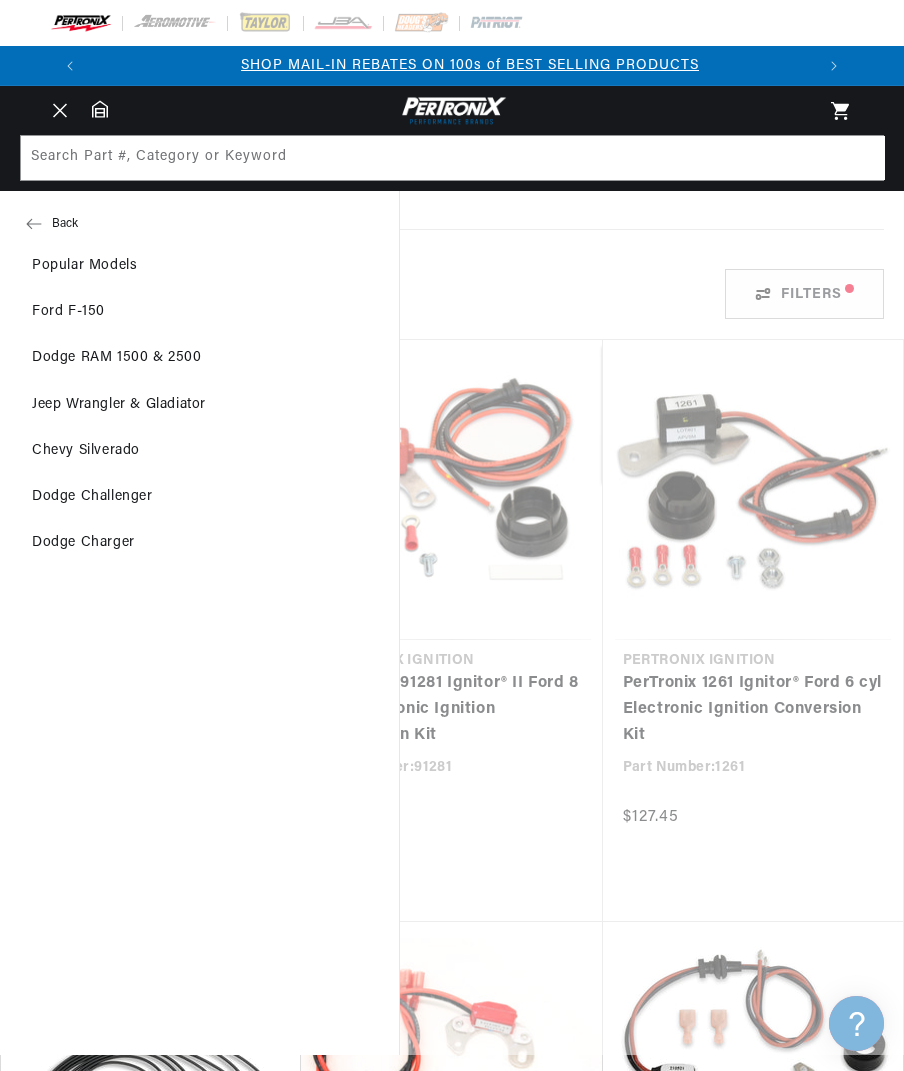 click on "Back" at bounding box center (199, 224) 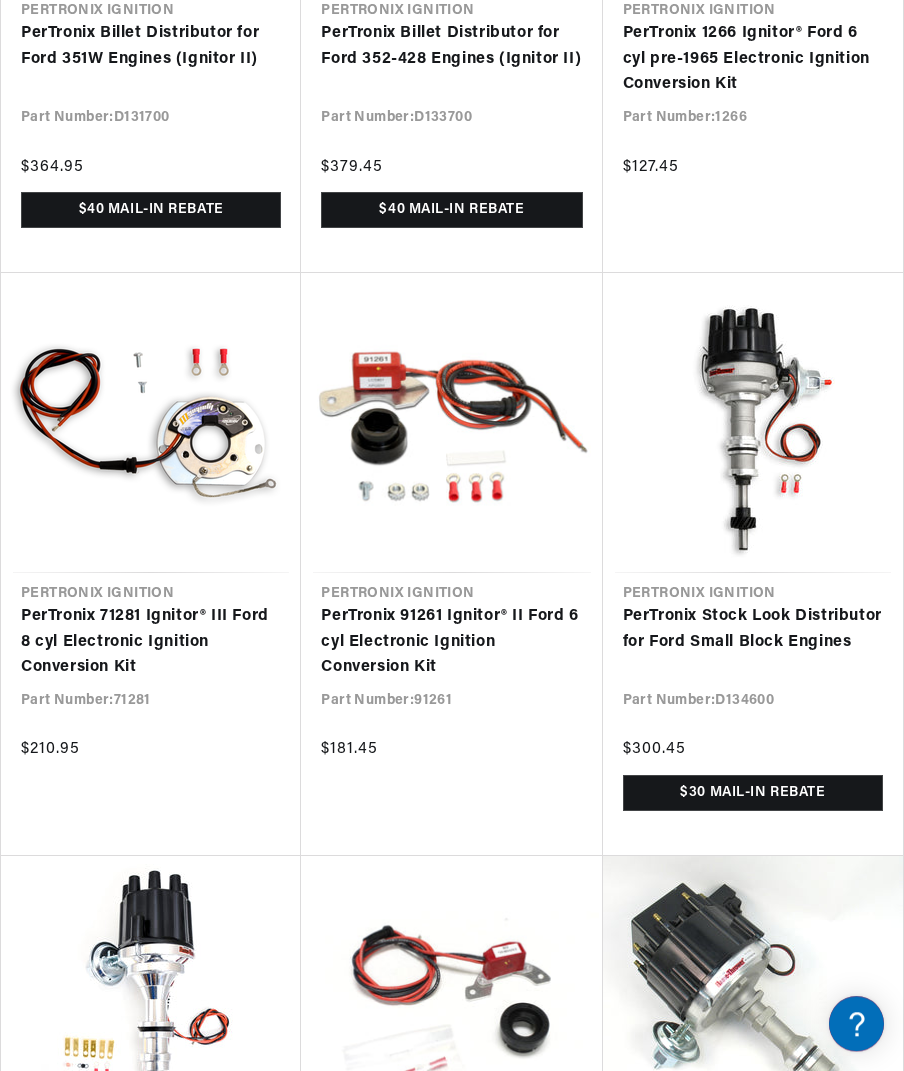 scroll, scrollTop: 2267, scrollLeft: 0, axis: vertical 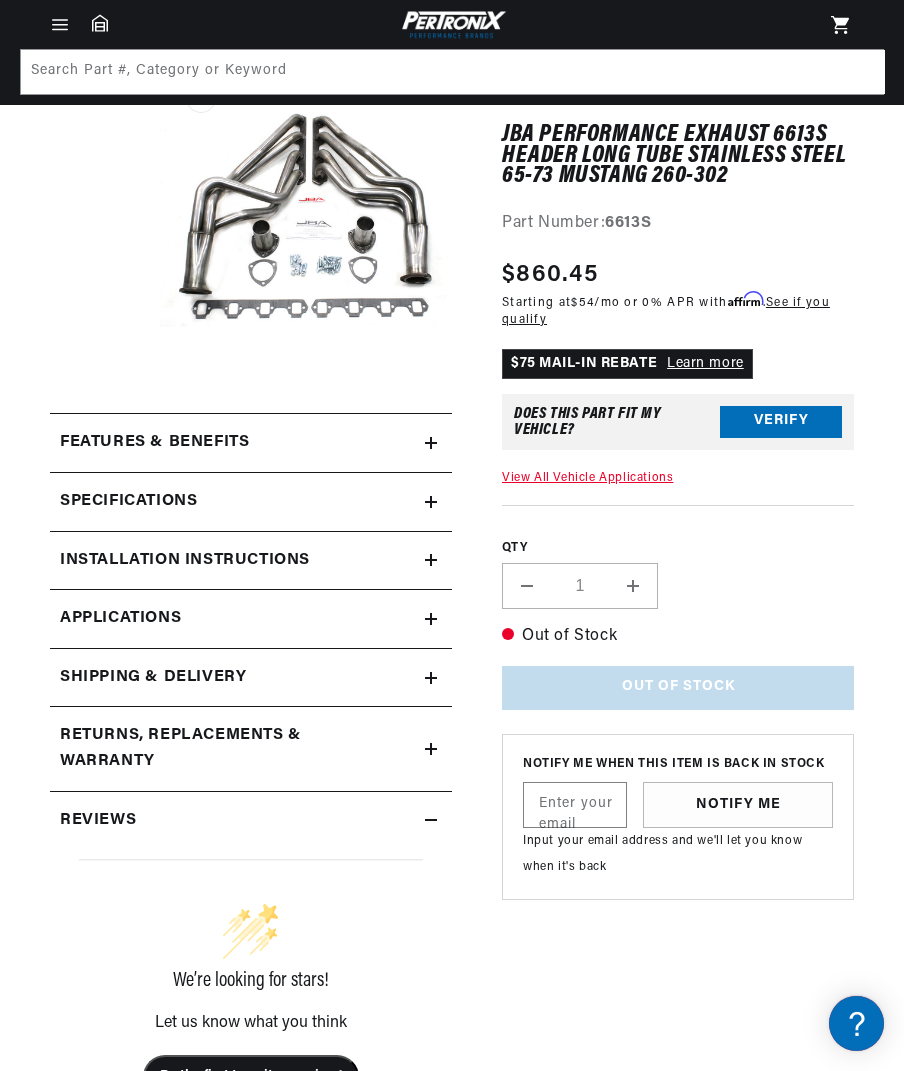 click on "Features & Benefits" at bounding box center [154, 443] 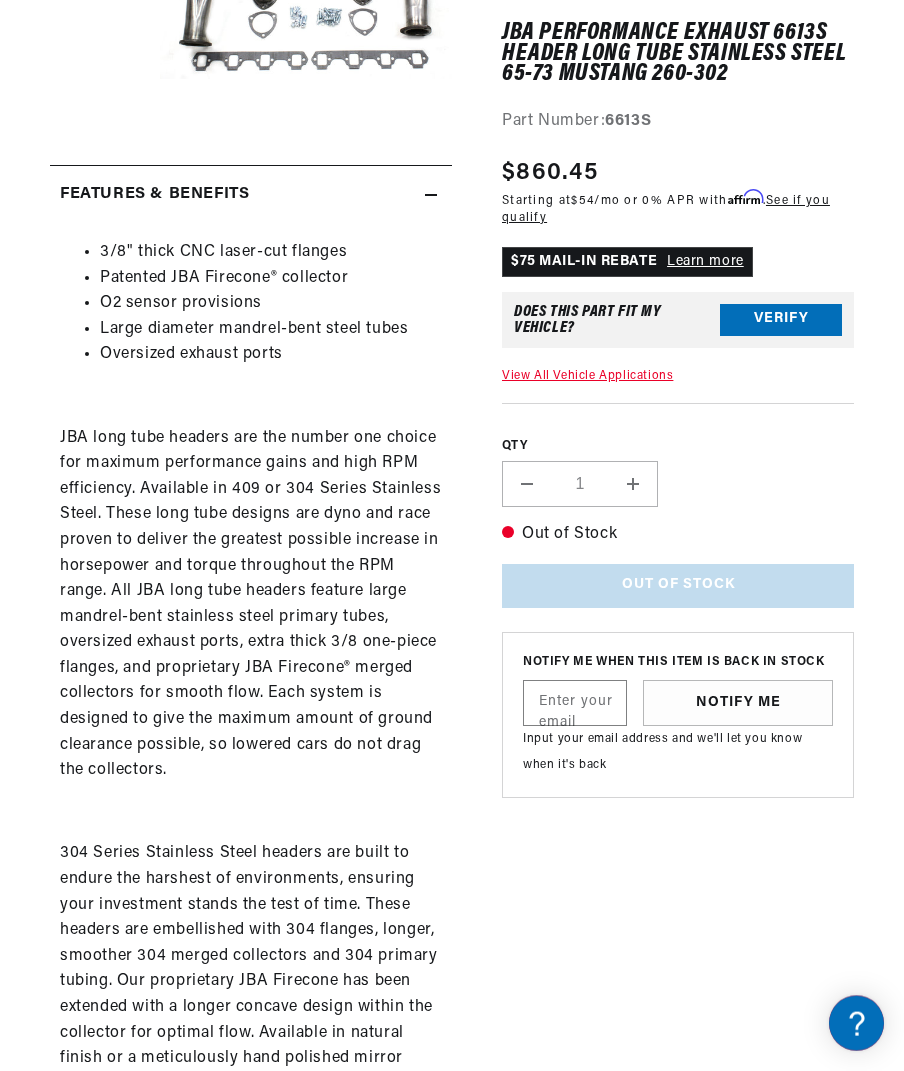 scroll, scrollTop: 458, scrollLeft: 0, axis: vertical 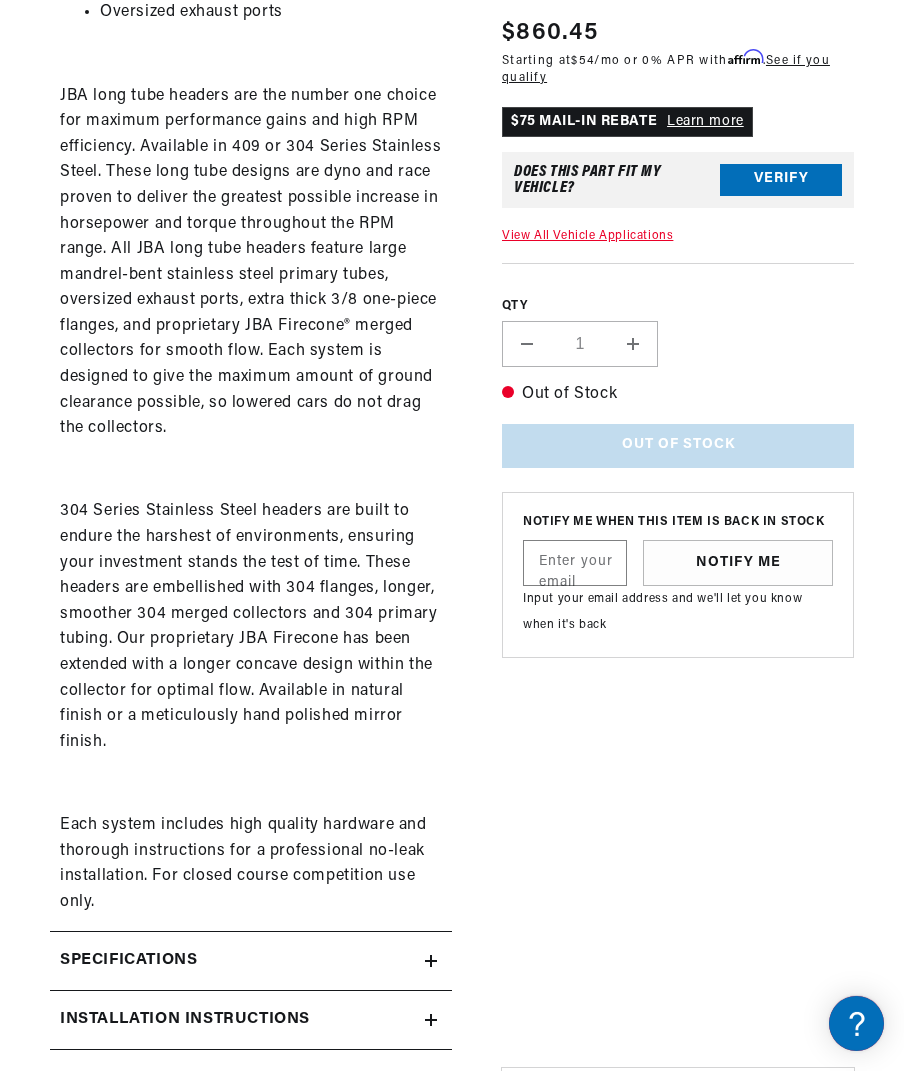 click on "Specifications" at bounding box center [237, -147] 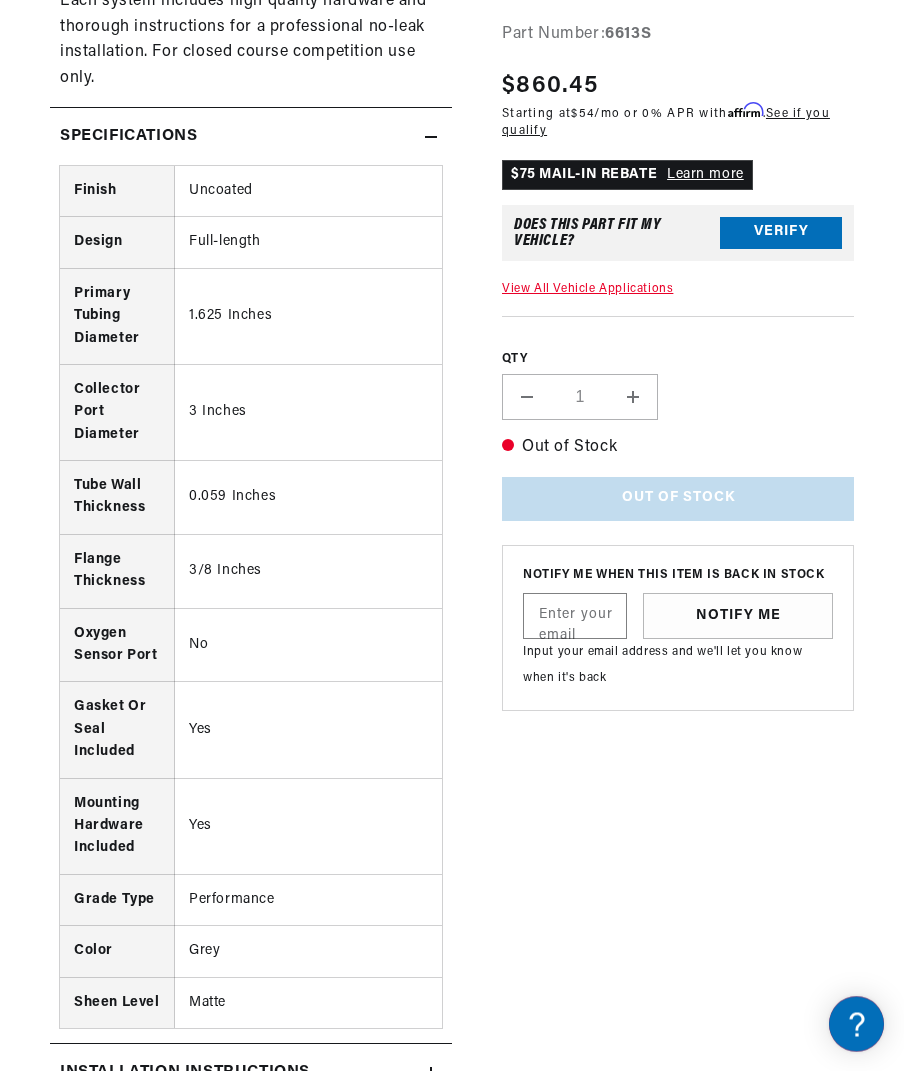 scroll, scrollTop: 1611, scrollLeft: 0, axis: vertical 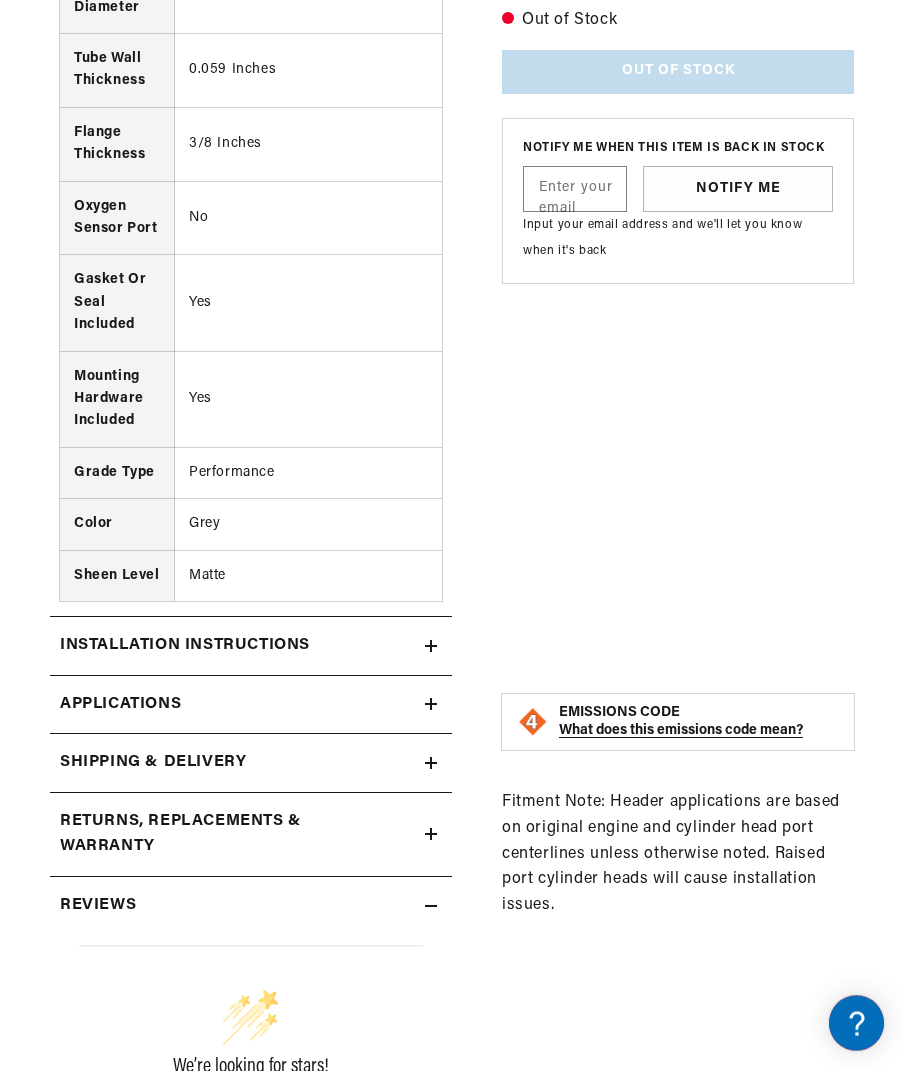 click on "Installation instructions" at bounding box center (154, -1398) 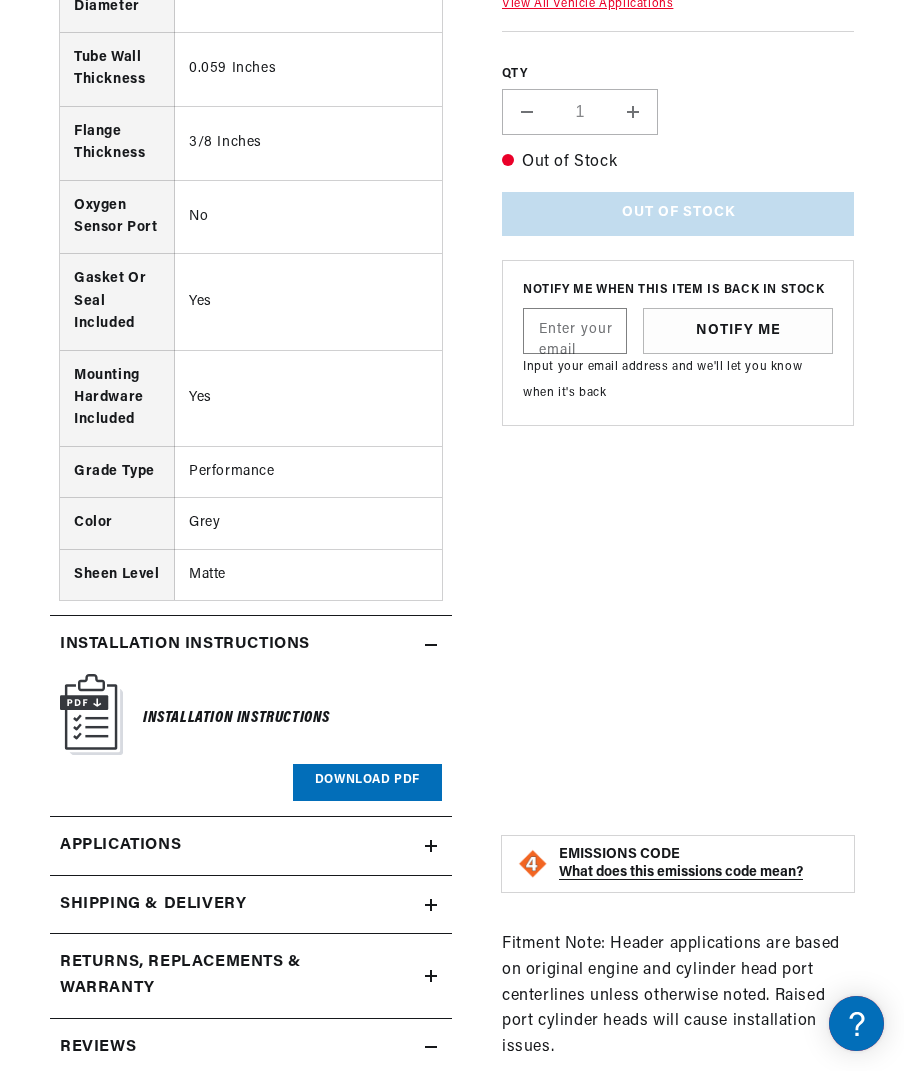 scroll, scrollTop: 0, scrollLeft: 386, axis: horizontal 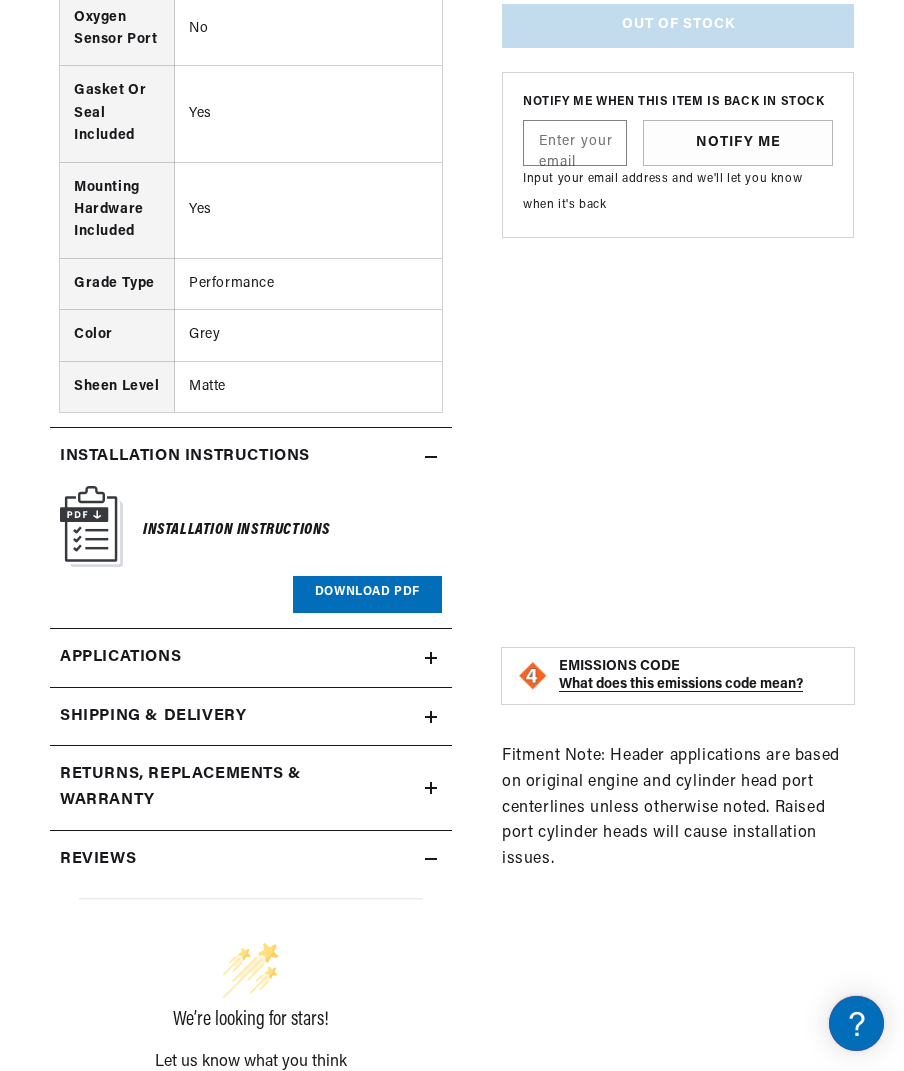 click on "Applications" at bounding box center (251, 658) 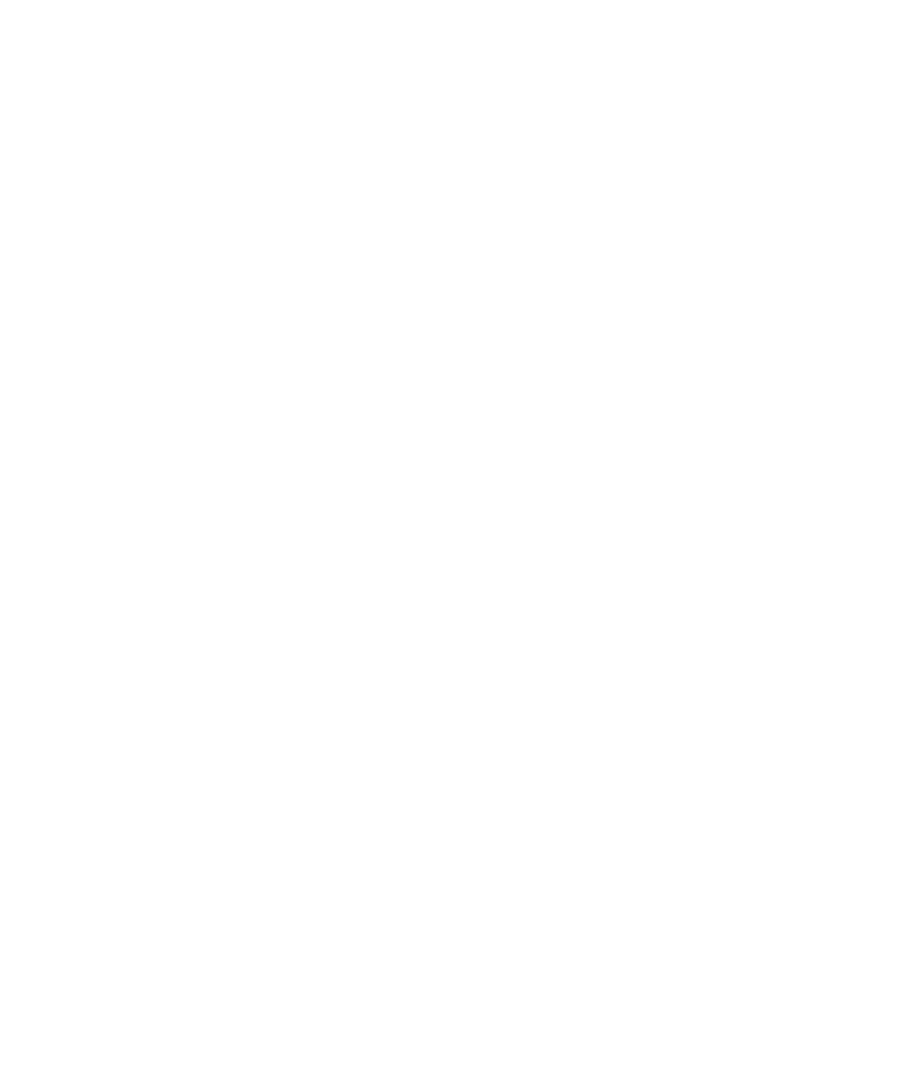scroll, scrollTop: 5143, scrollLeft: 0, axis: vertical 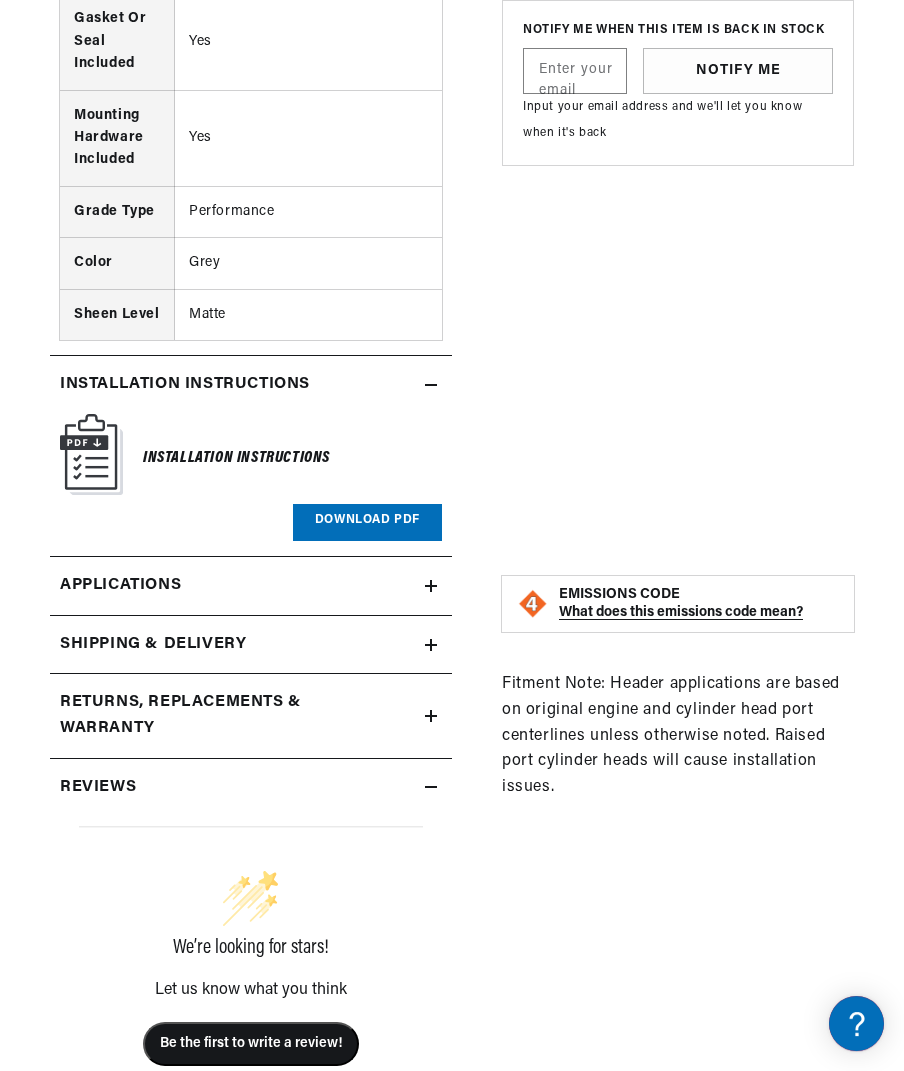 click on "Download PDF" at bounding box center [367, 522] 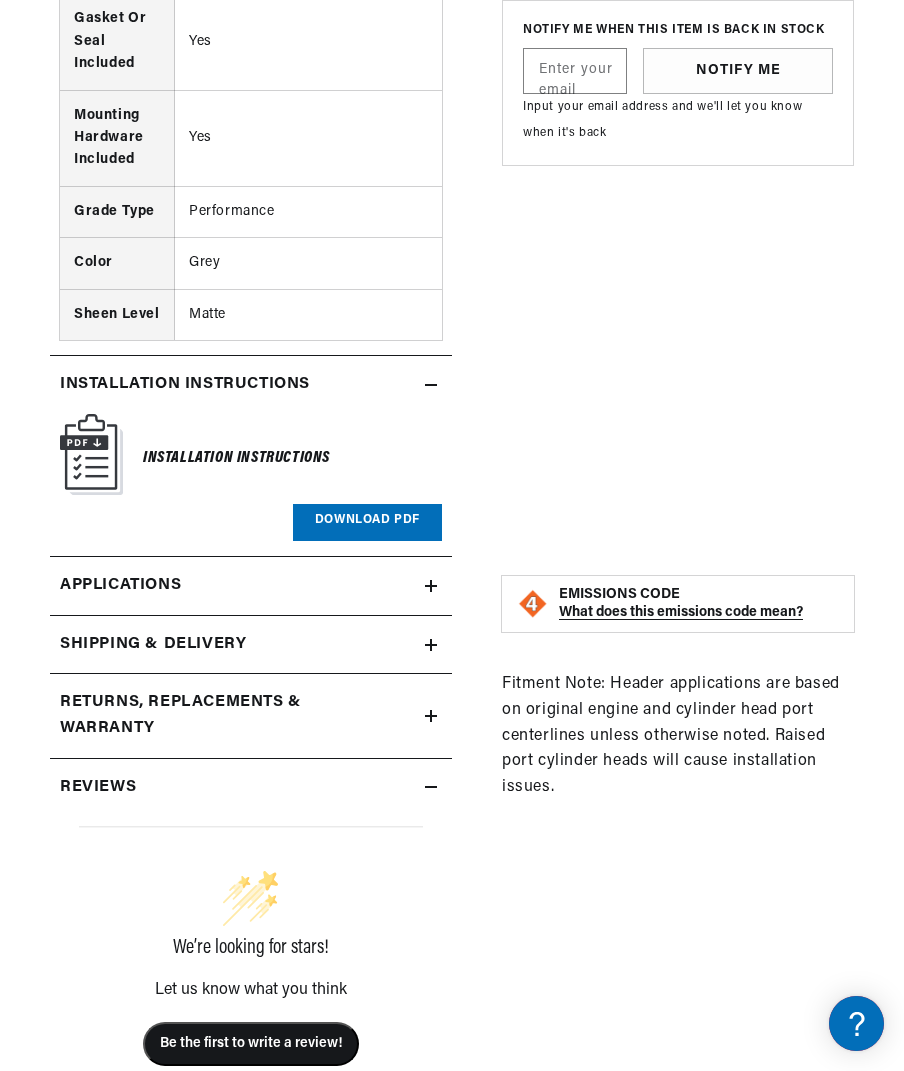 scroll, scrollTop: 0, scrollLeft: 0, axis: both 